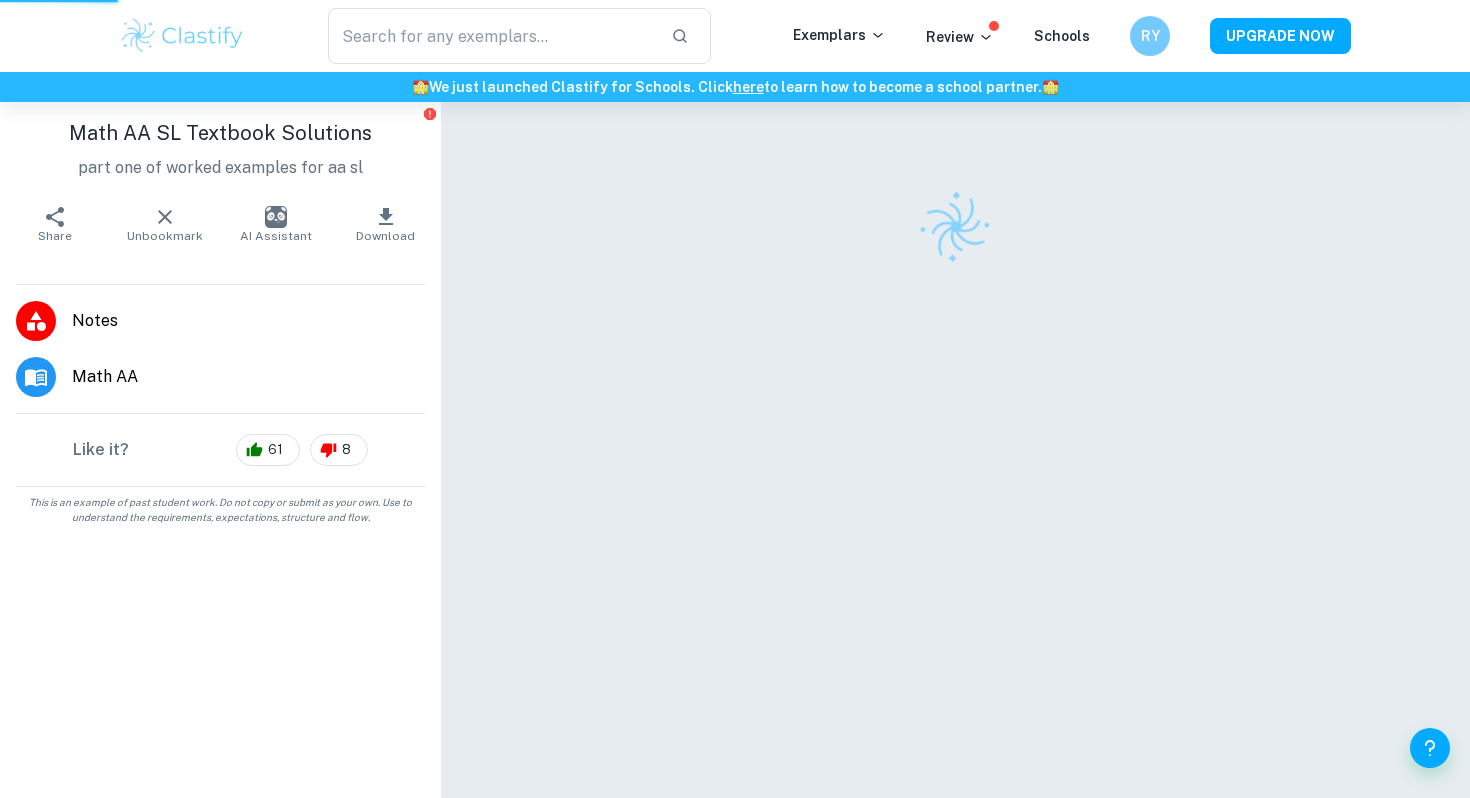 scroll, scrollTop: 0, scrollLeft: 0, axis: both 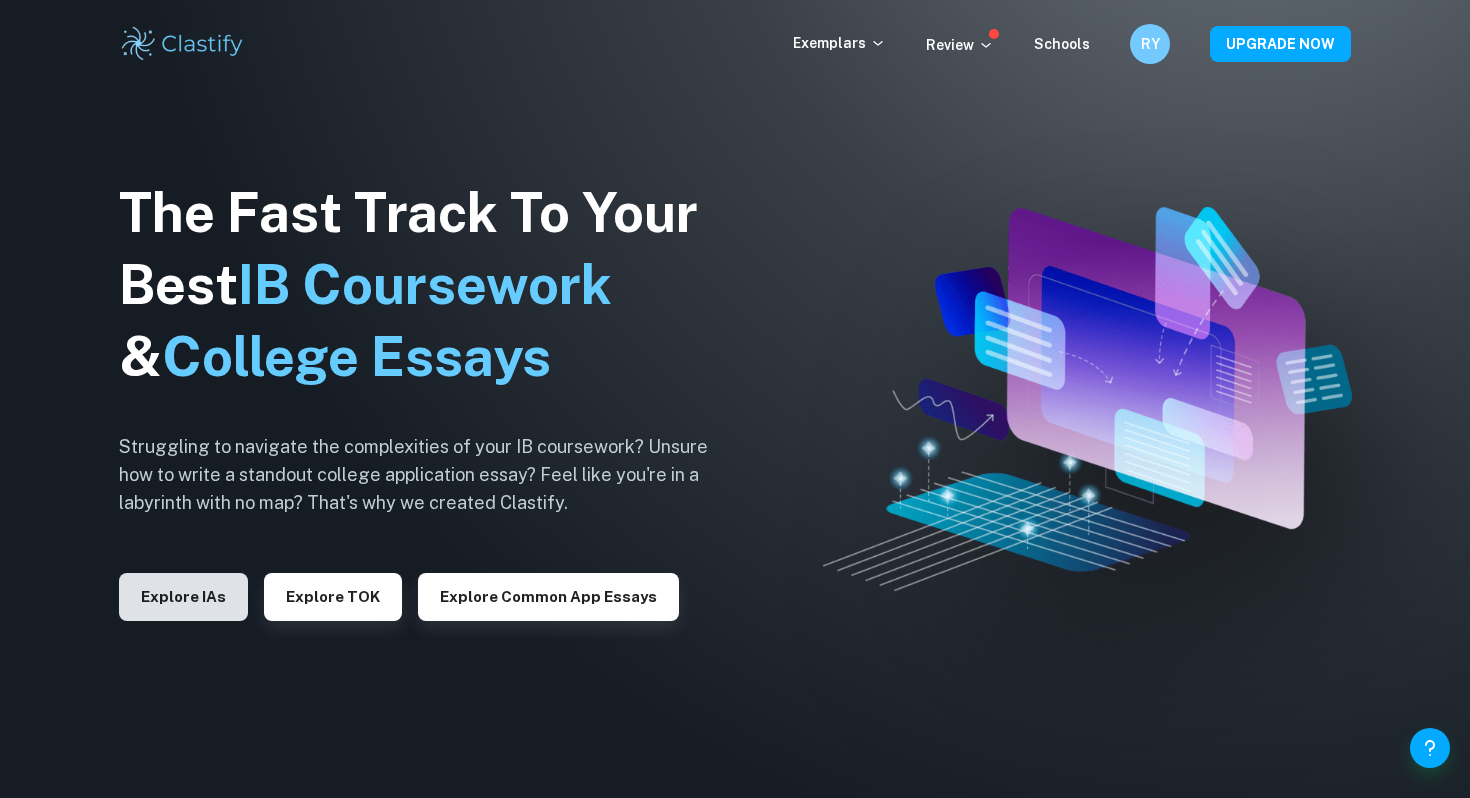 click on "Explore IAs" at bounding box center [183, 597] 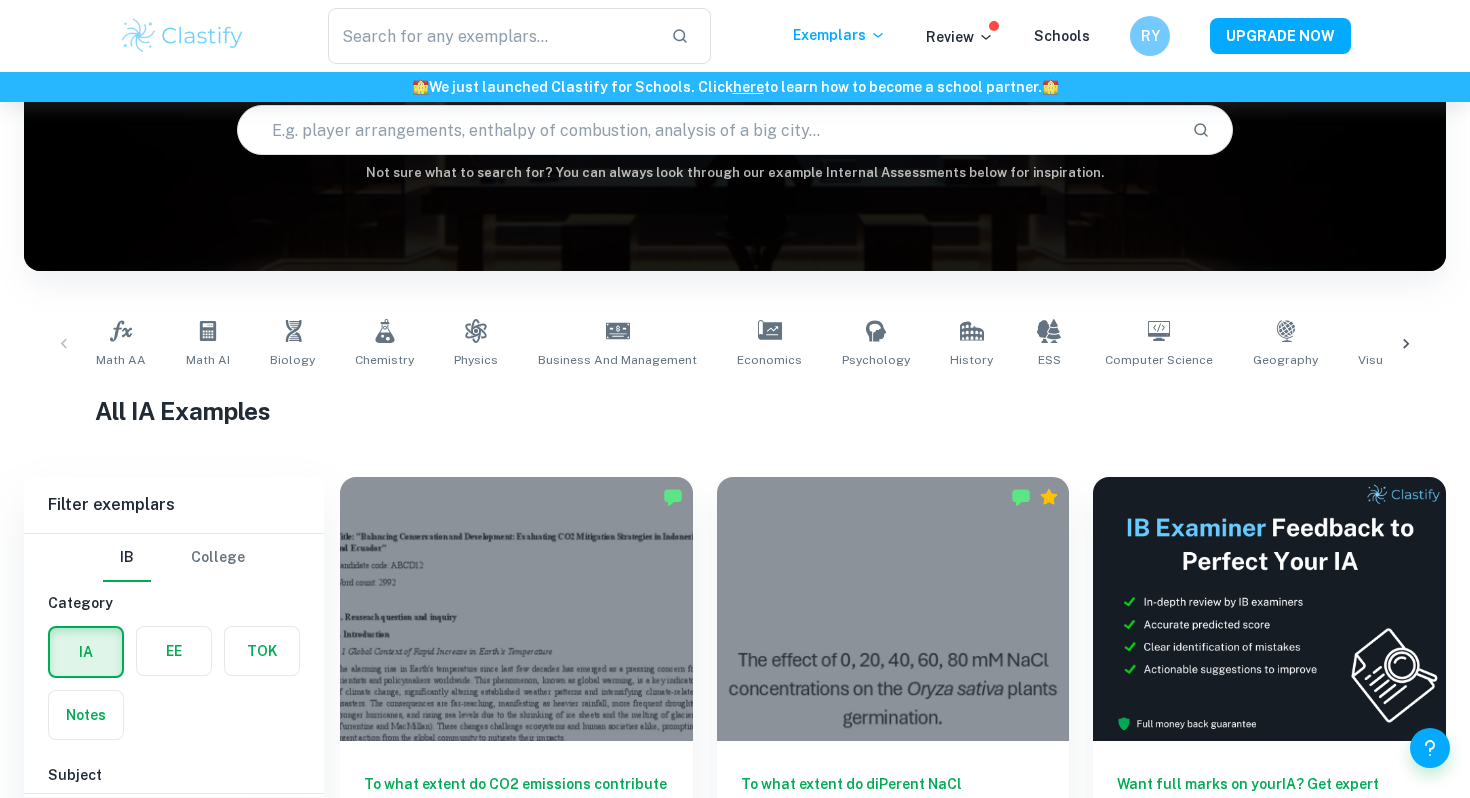 scroll, scrollTop: 258, scrollLeft: 0, axis: vertical 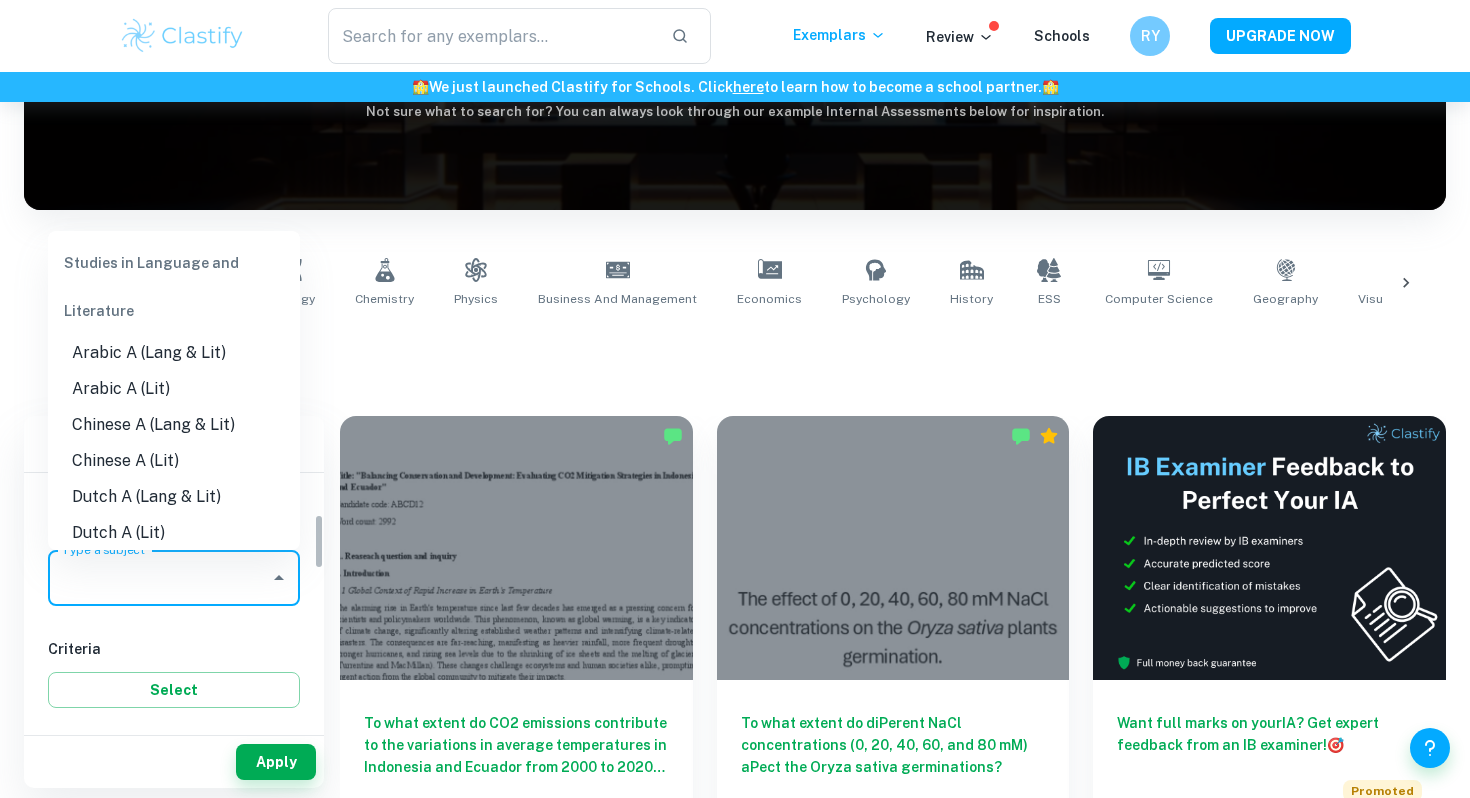 click on "Type a subject" at bounding box center [159, 578] 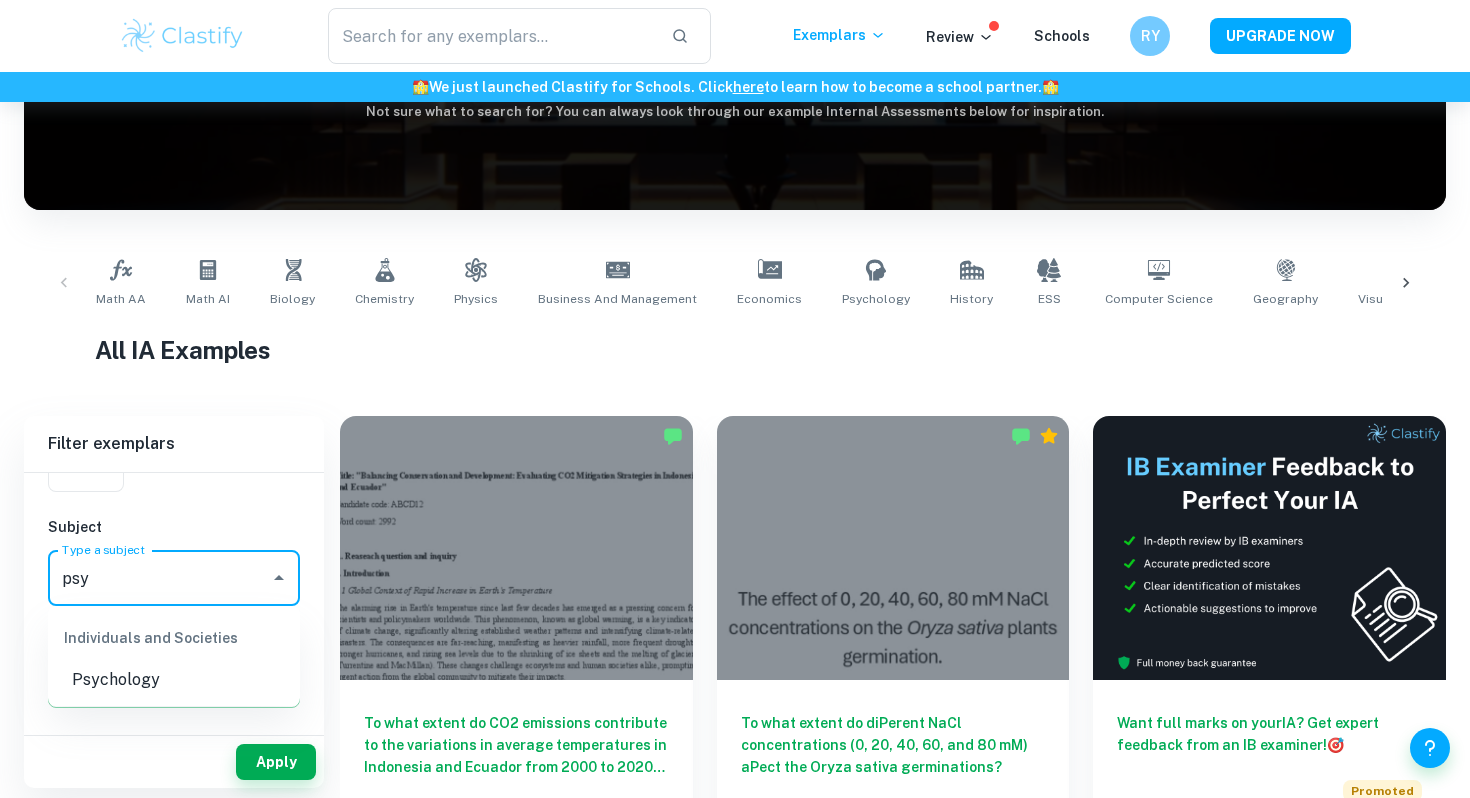 click on "Psychology" at bounding box center (174, 680) 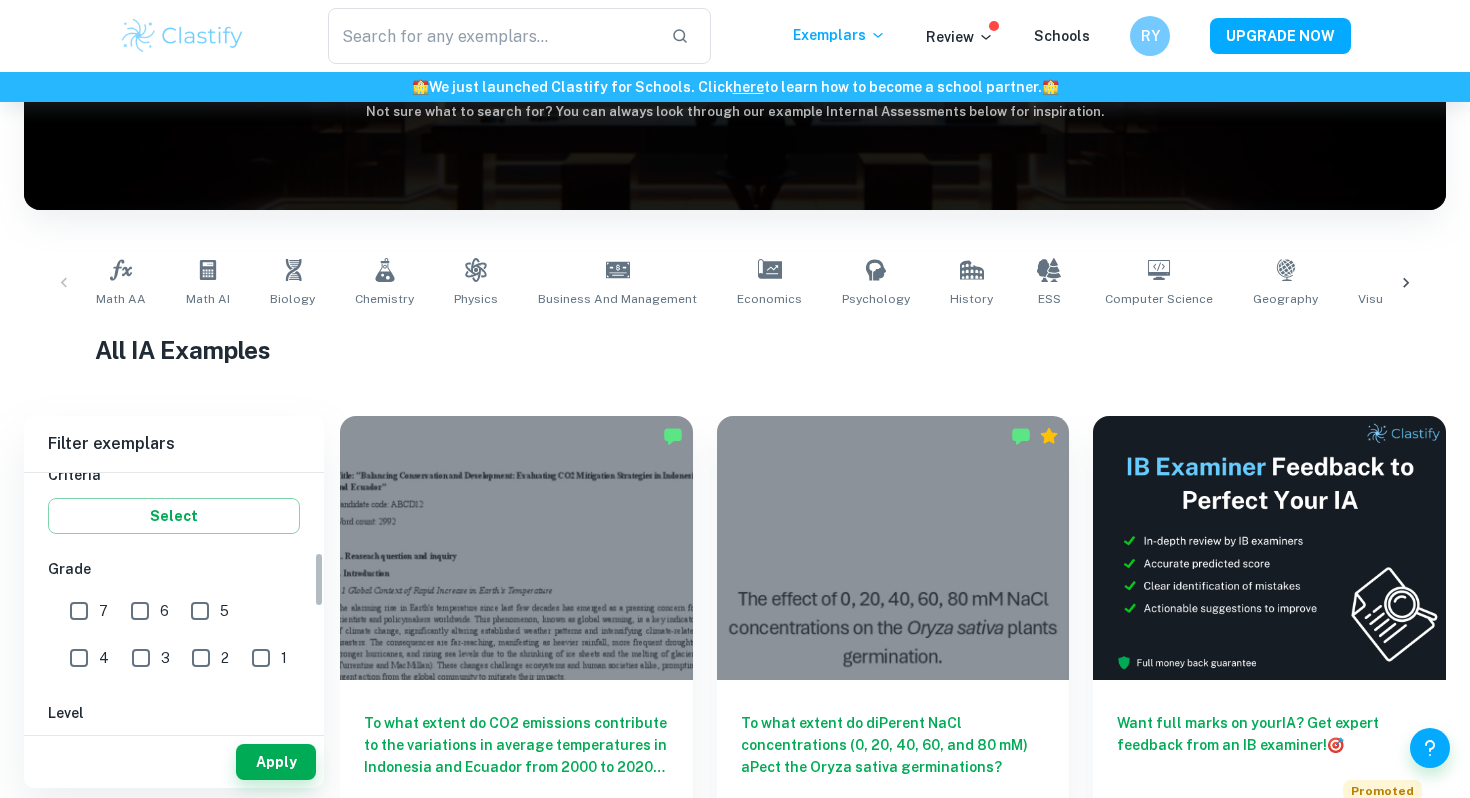 scroll, scrollTop: 341, scrollLeft: 0, axis: vertical 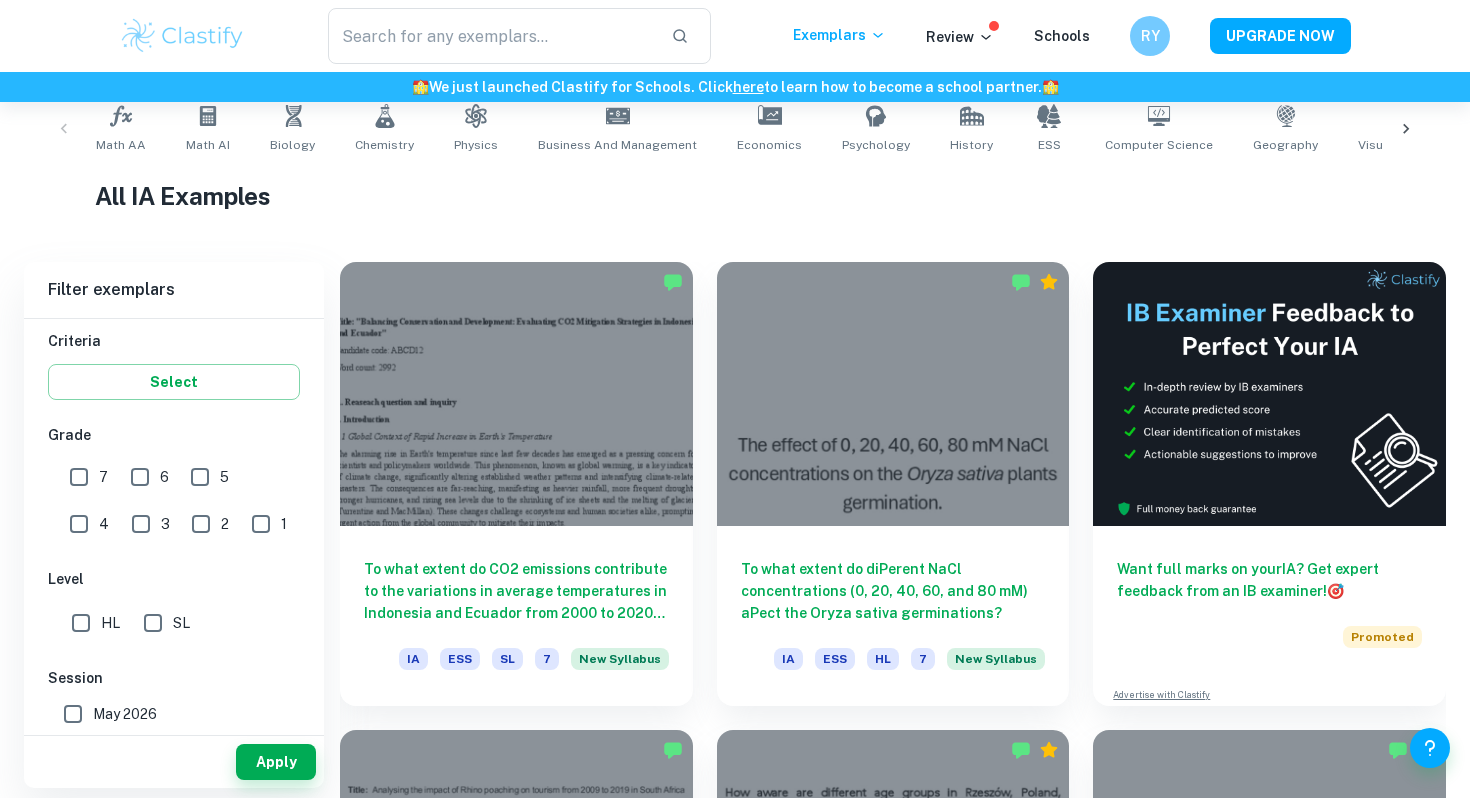 type on "Psychology" 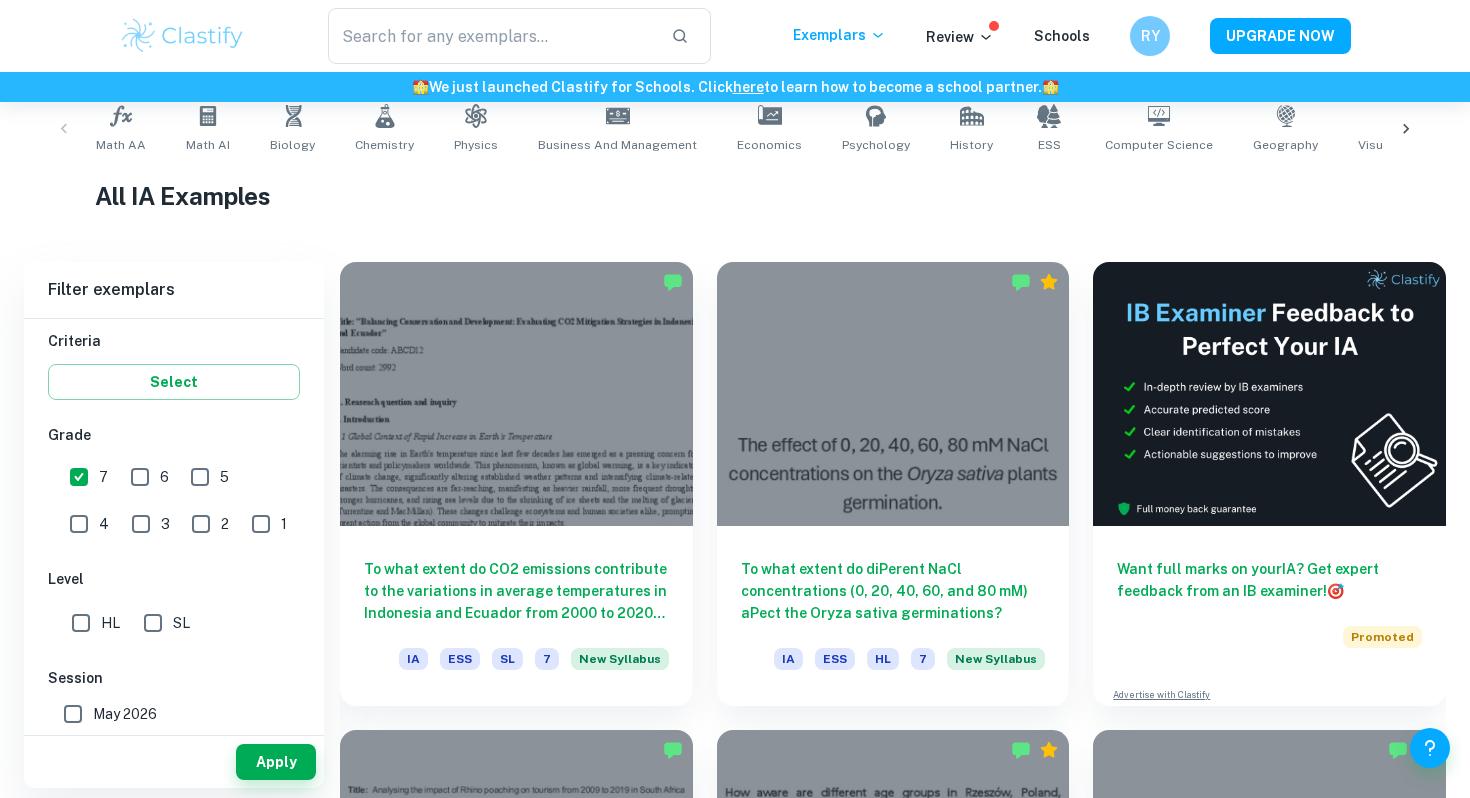 click on "6" at bounding box center [140, 477] 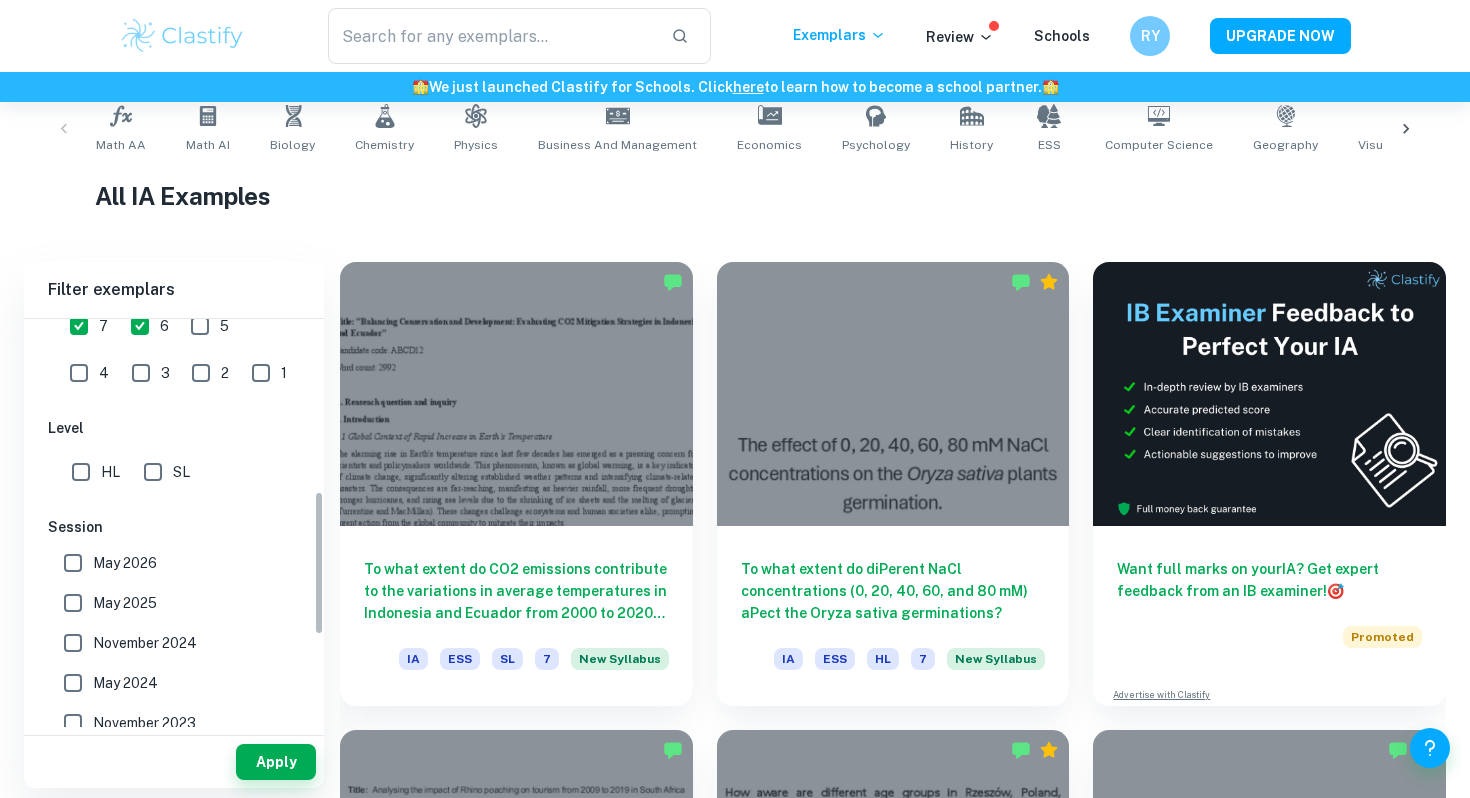 scroll, scrollTop: 513, scrollLeft: 0, axis: vertical 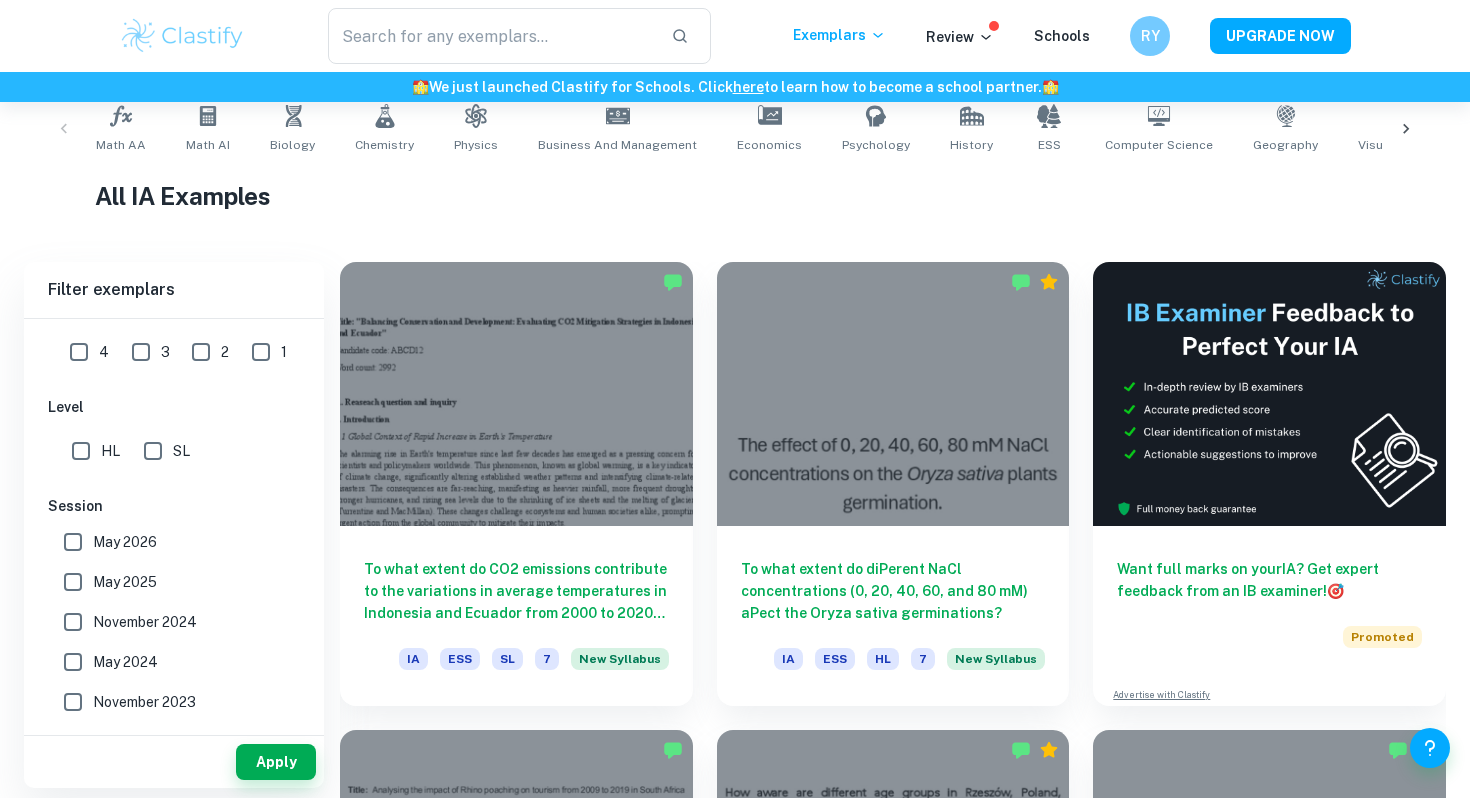 click on "HL" at bounding box center (81, 451) 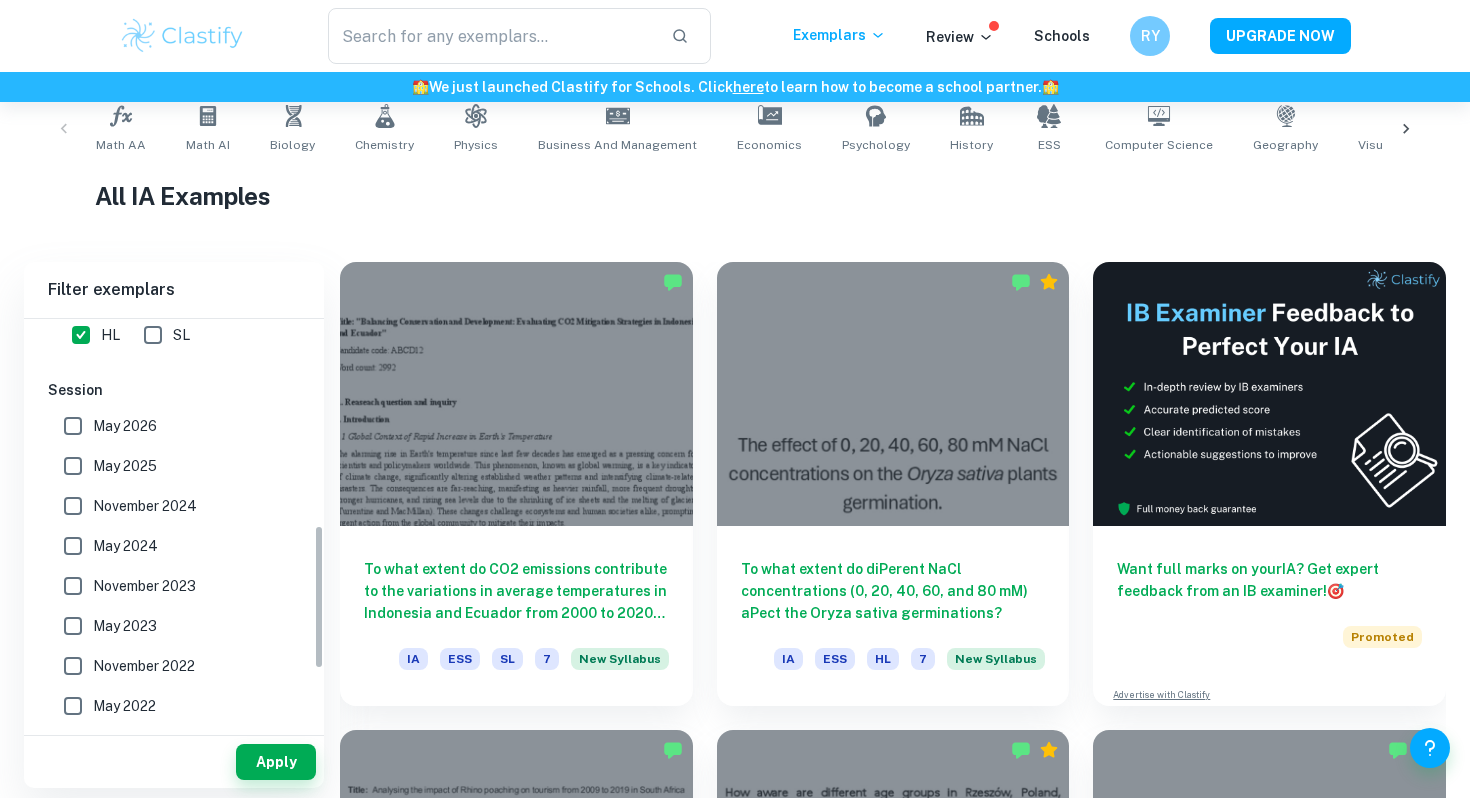 scroll, scrollTop: 631, scrollLeft: 0, axis: vertical 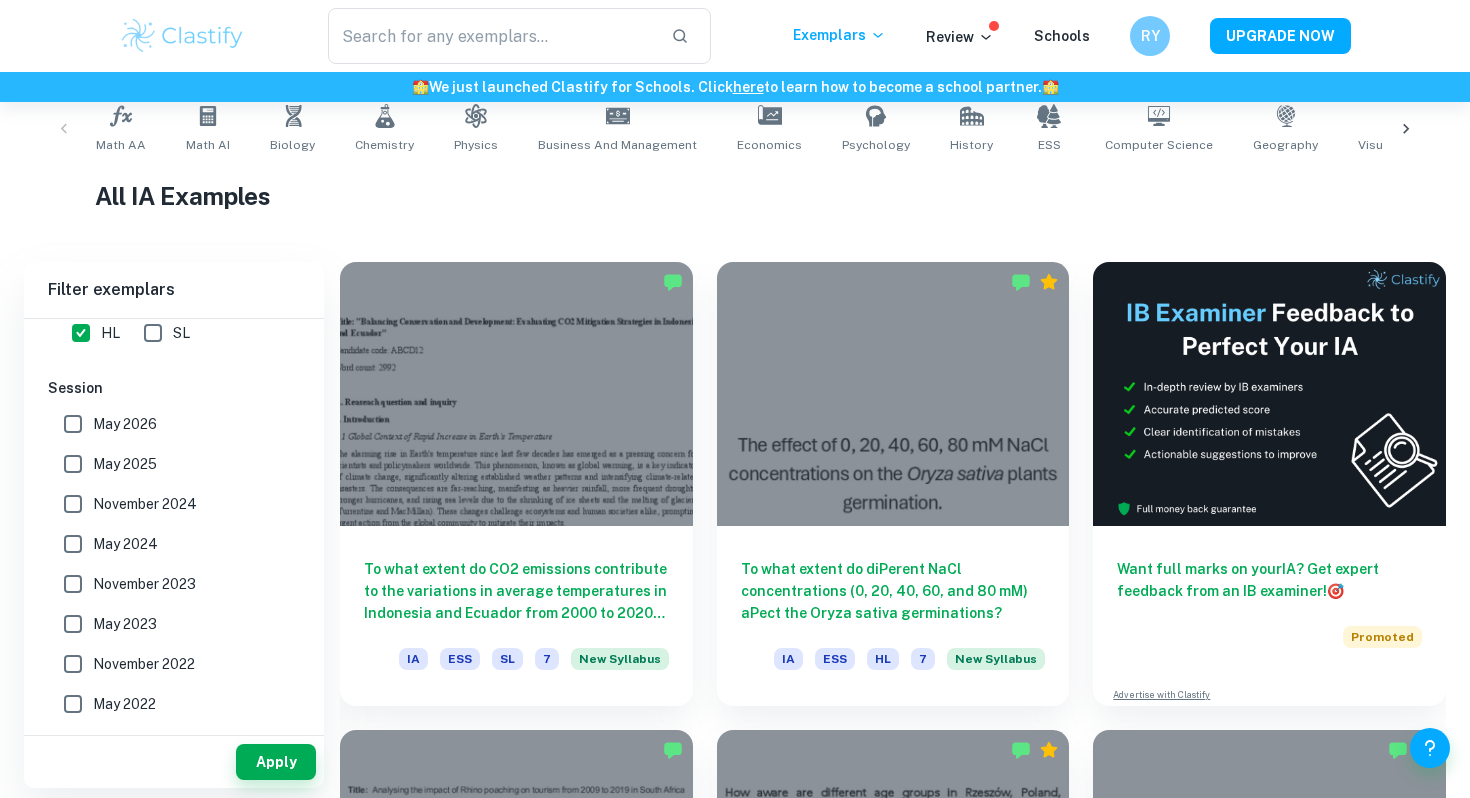 click on "May 2026" at bounding box center [73, 424] 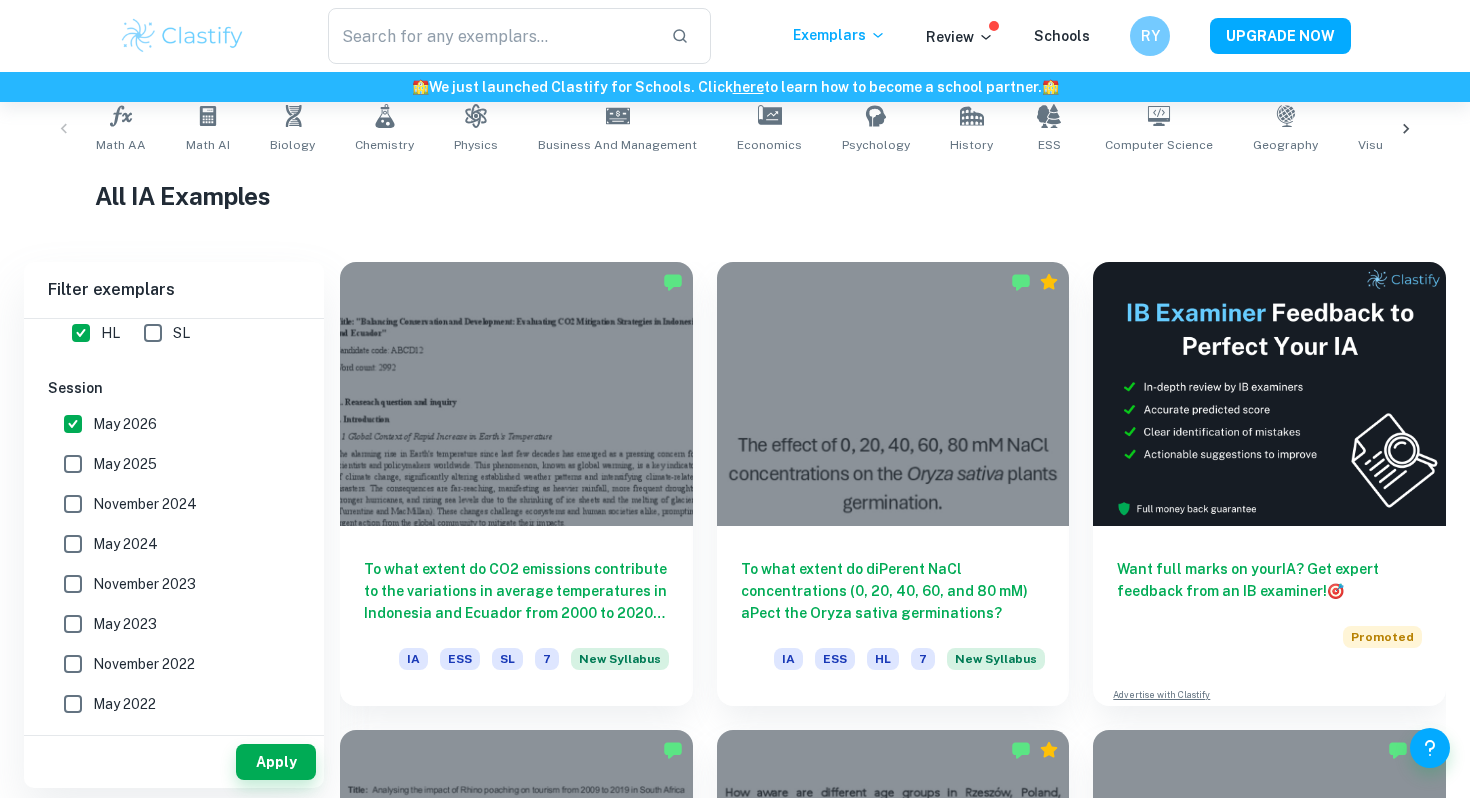 click on "May 2025" at bounding box center (73, 464) 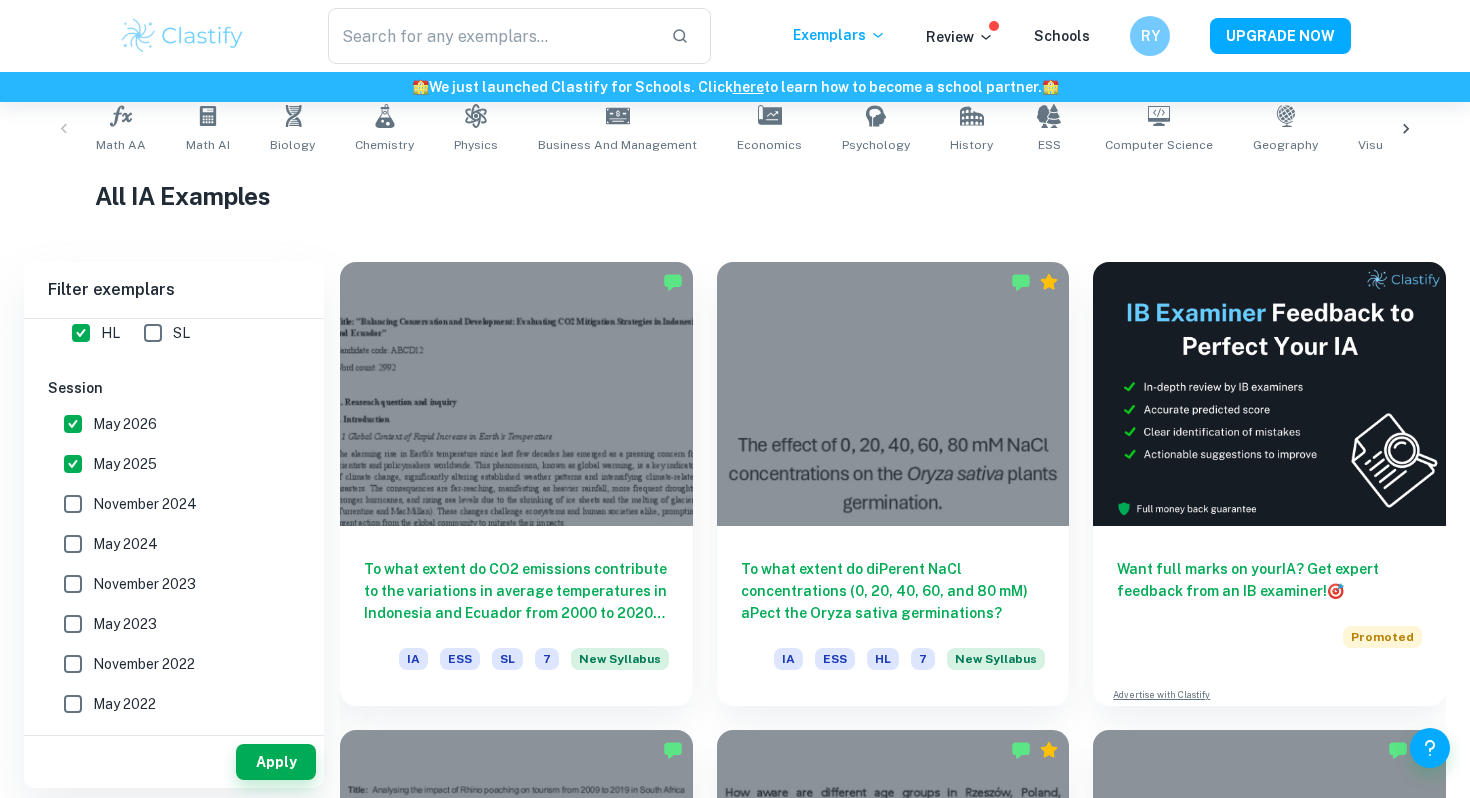 click on "November 2024" at bounding box center (73, 504) 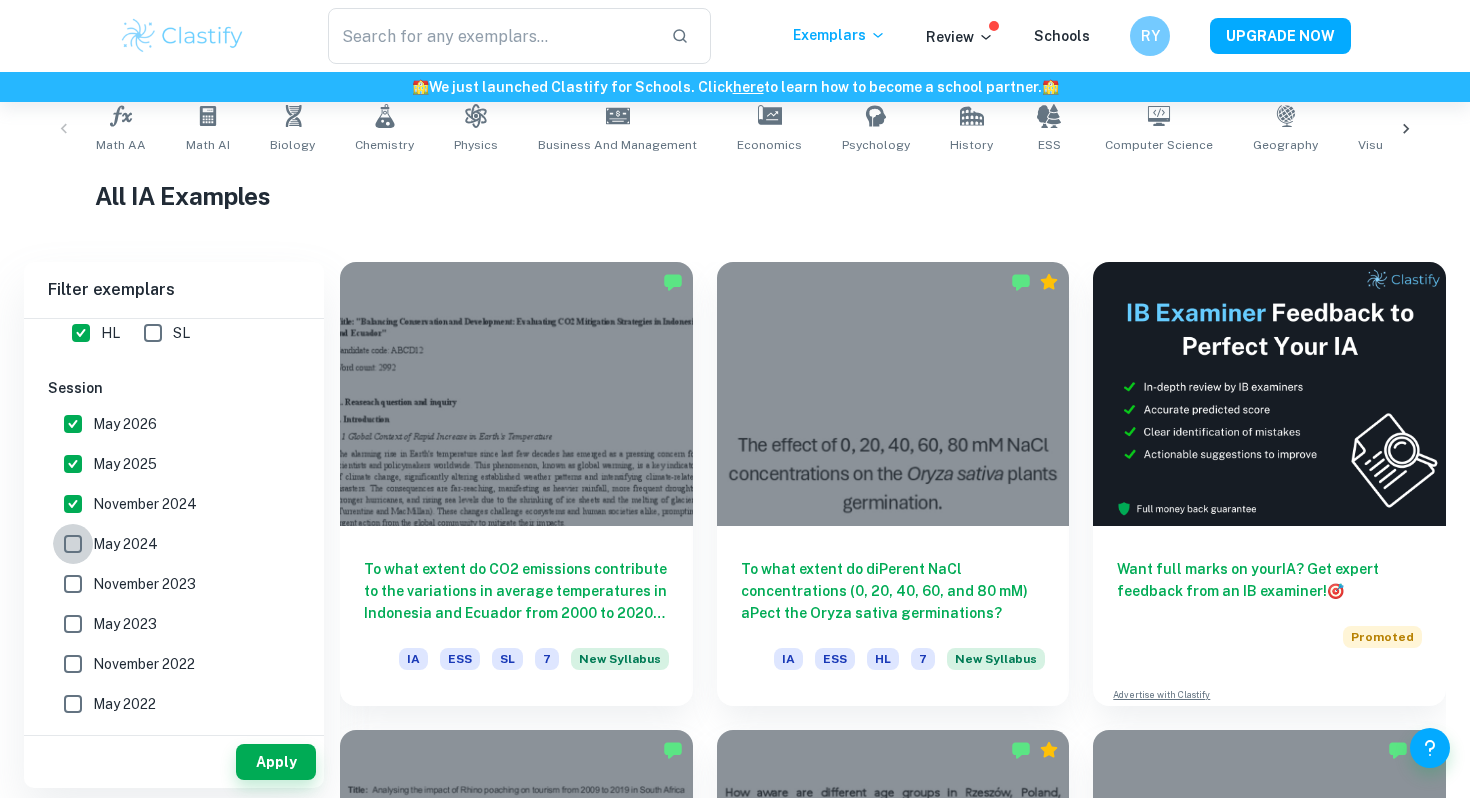 click on "May 2024" at bounding box center [73, 544] 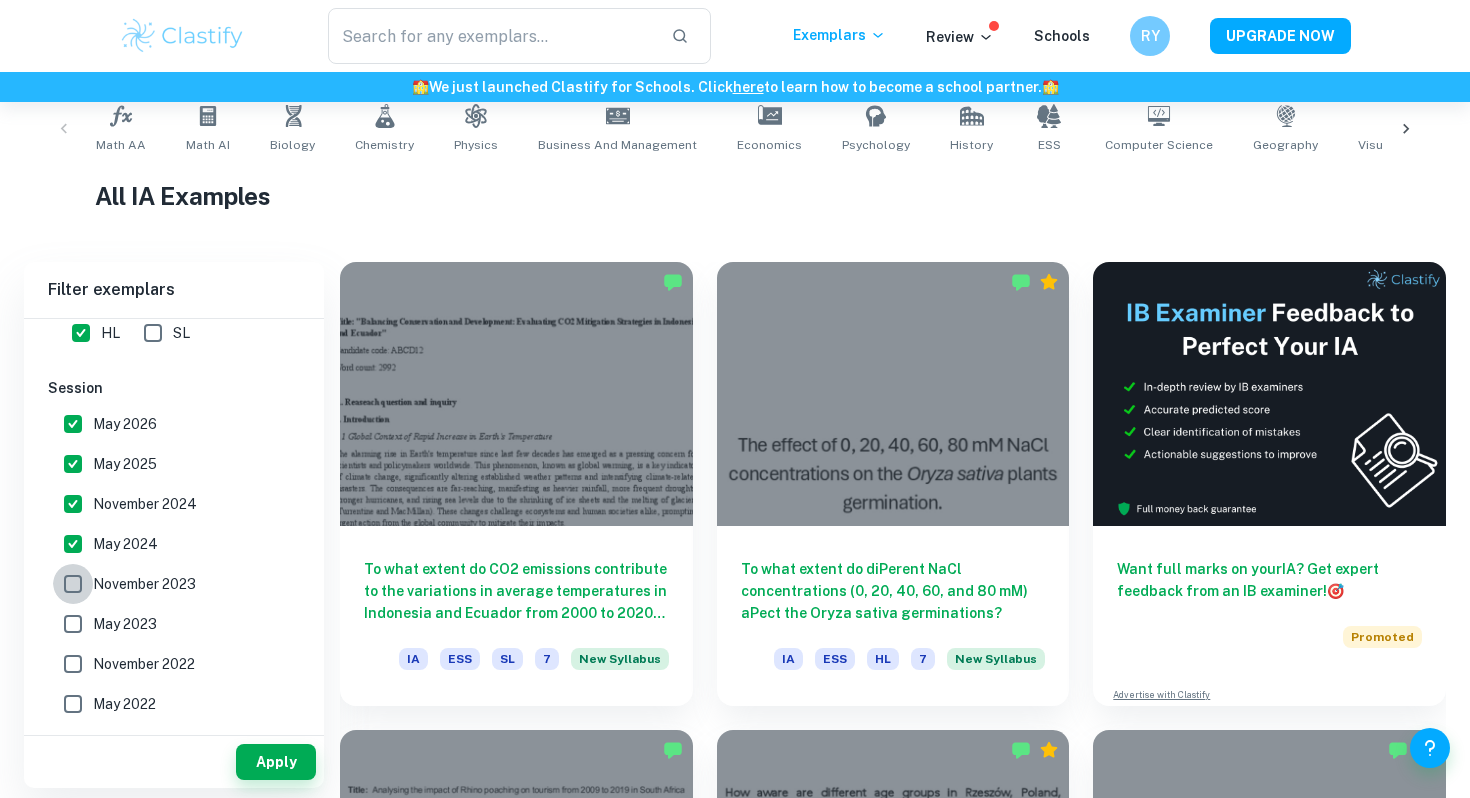 click on "November 2023" at bounding box center [73, 584] 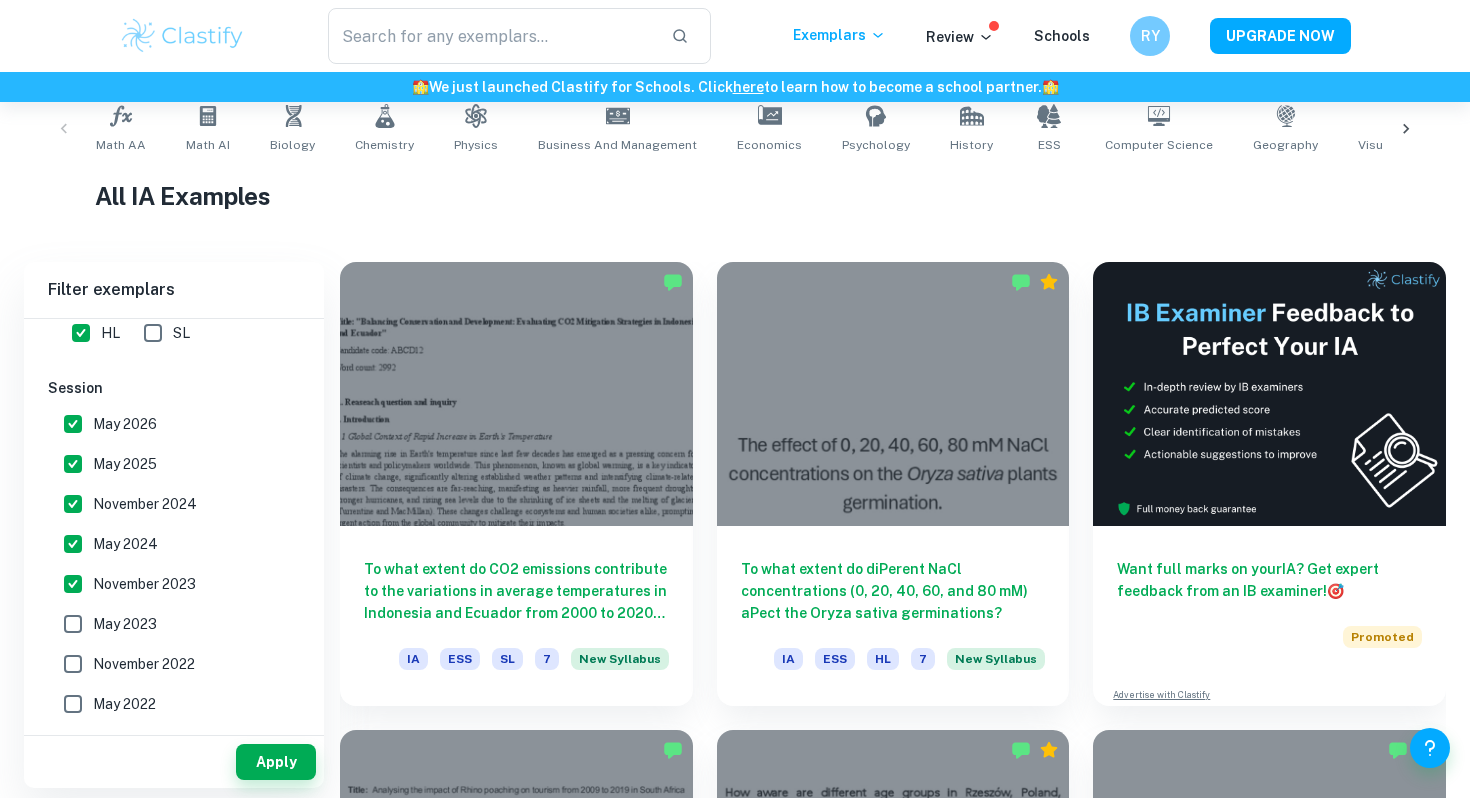 click on "May 2023" at bounding box center (73, 624) 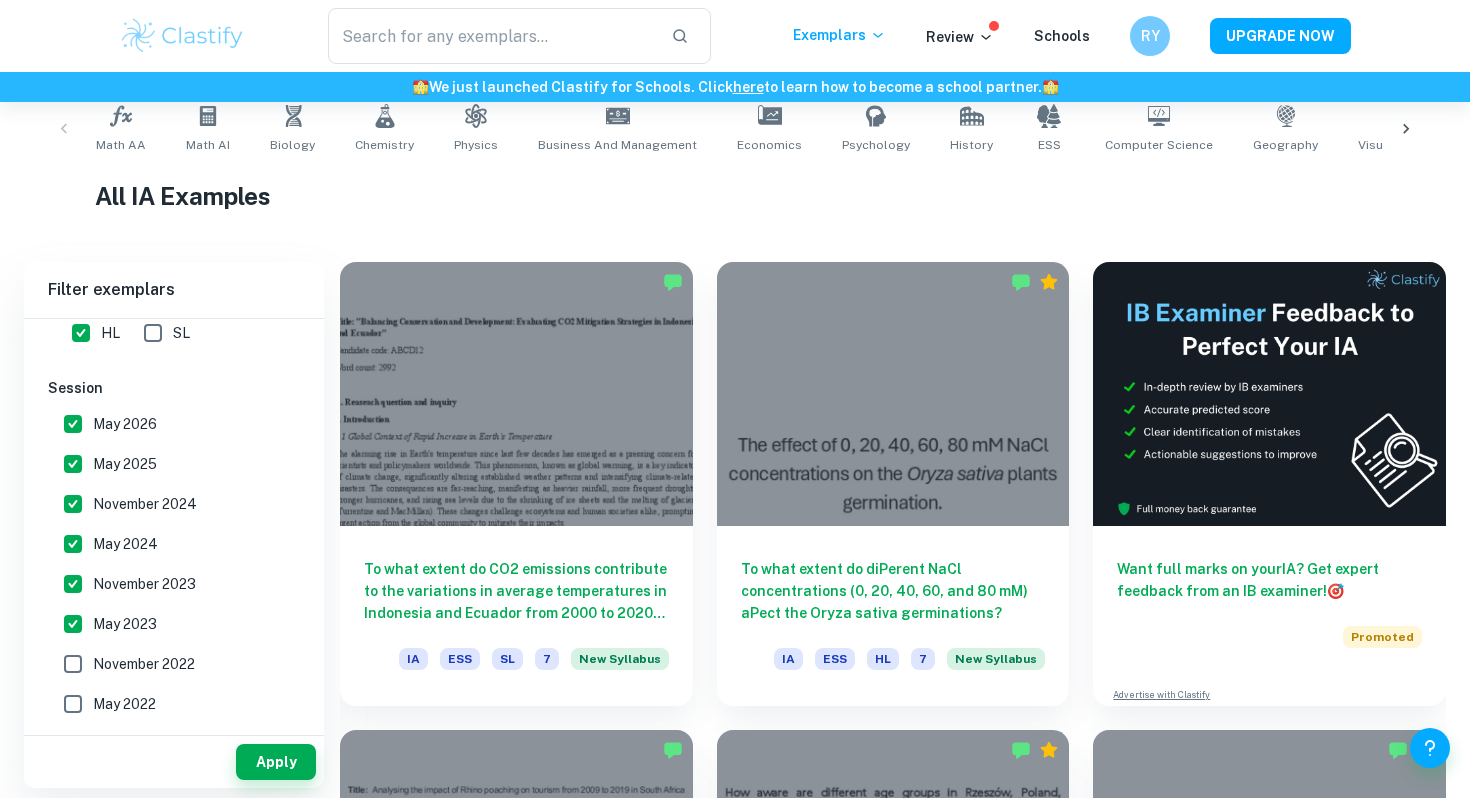 click on "November 2022" at bounding box center (73, 664) 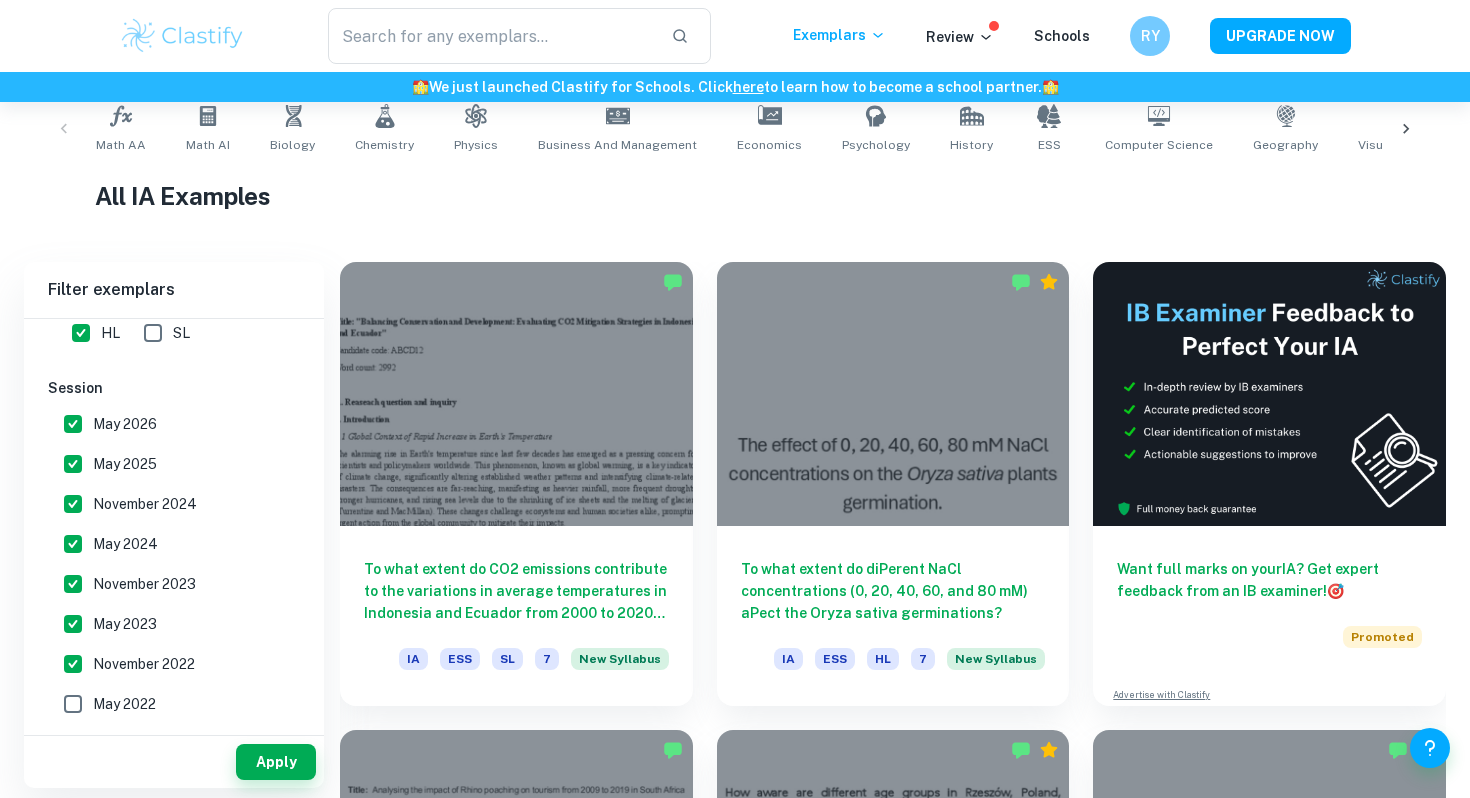 click on "May 2022" at bounding box center [73, 704] 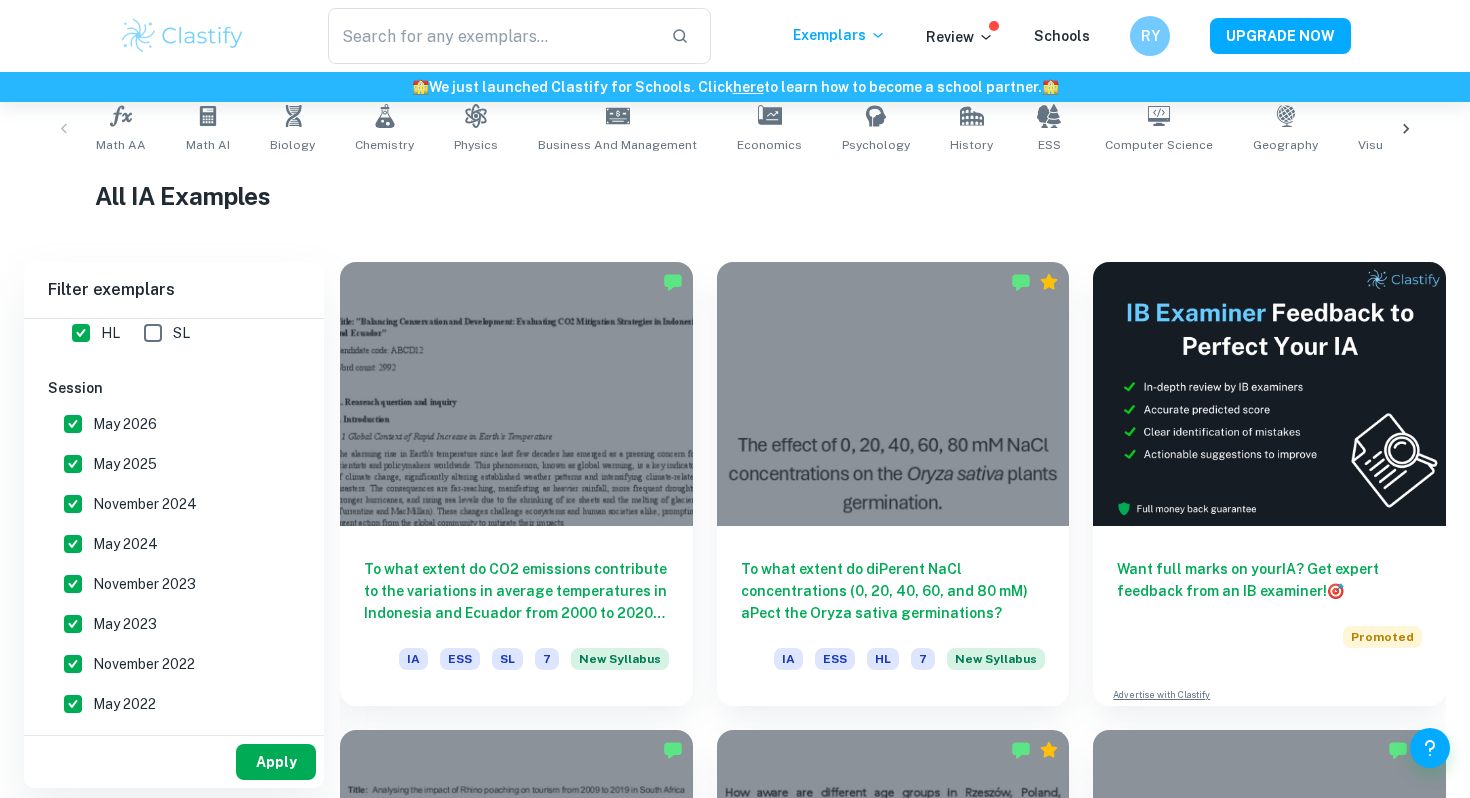click on "Apply" at bounding box center (276, 762) 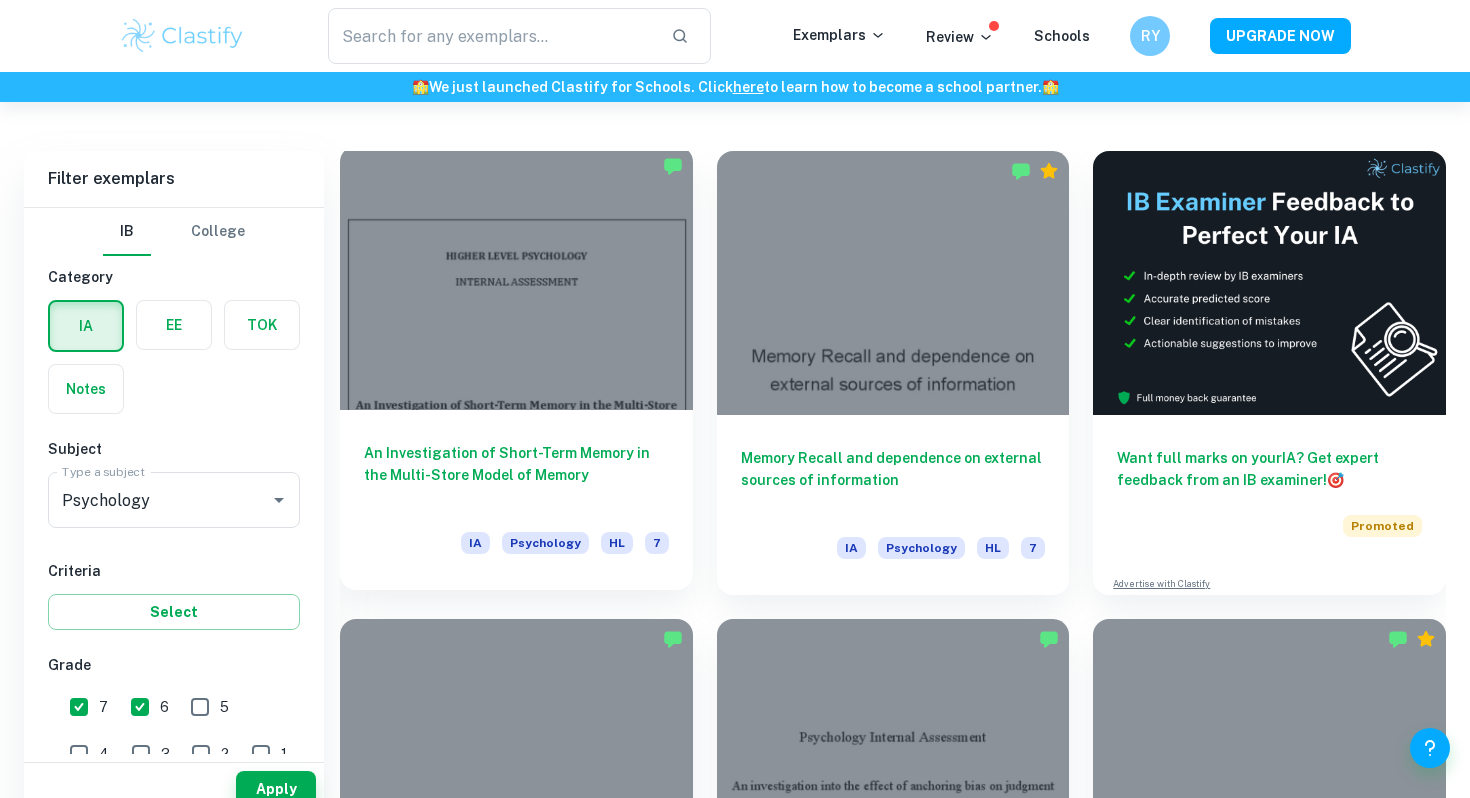 scroll, scrollTop: 554, scrollLeft: 0, axis: vertical 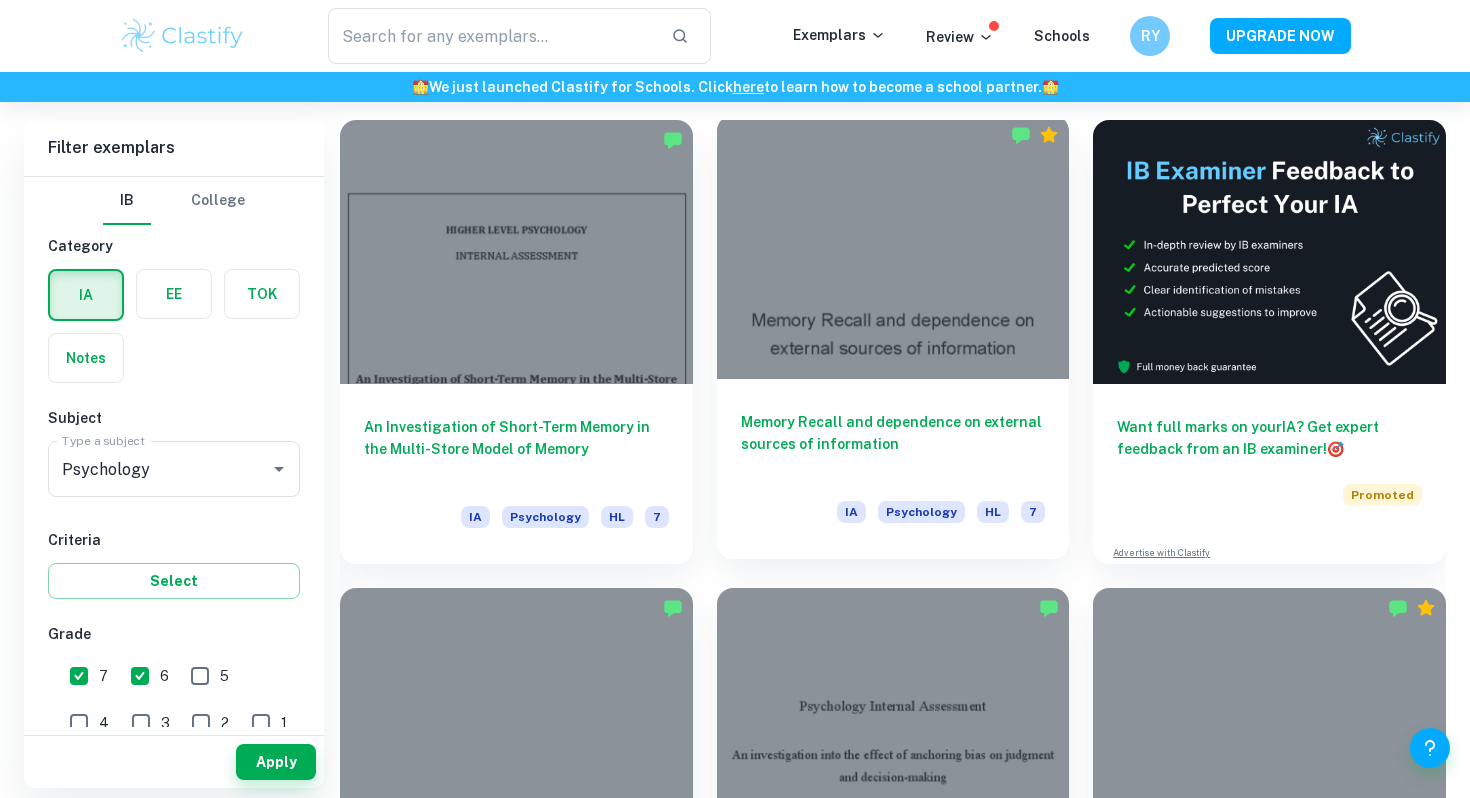click at bounding box center [893, 247] 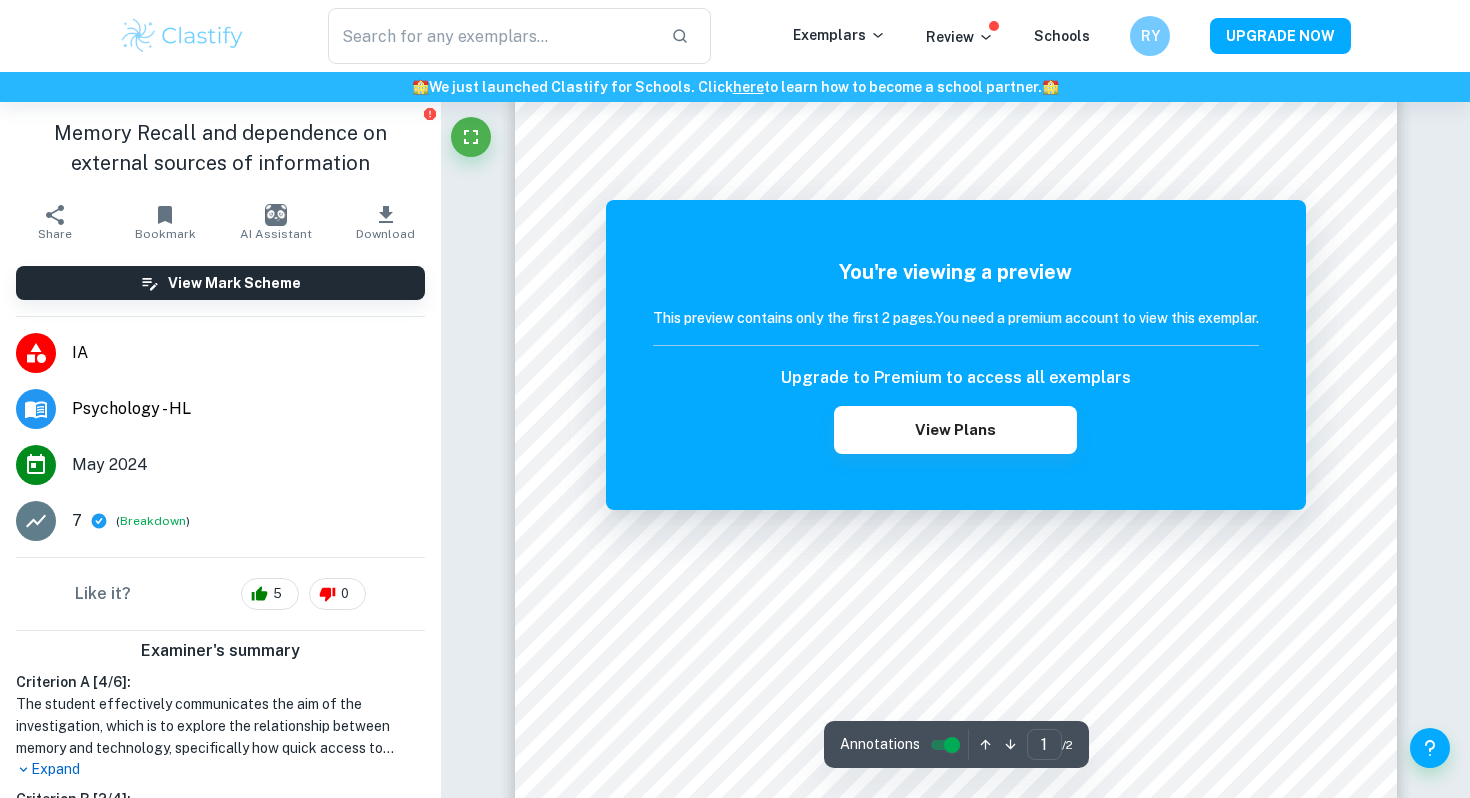 scroll, scrollTop: 43, scrollLeft: 0, axis: vertical 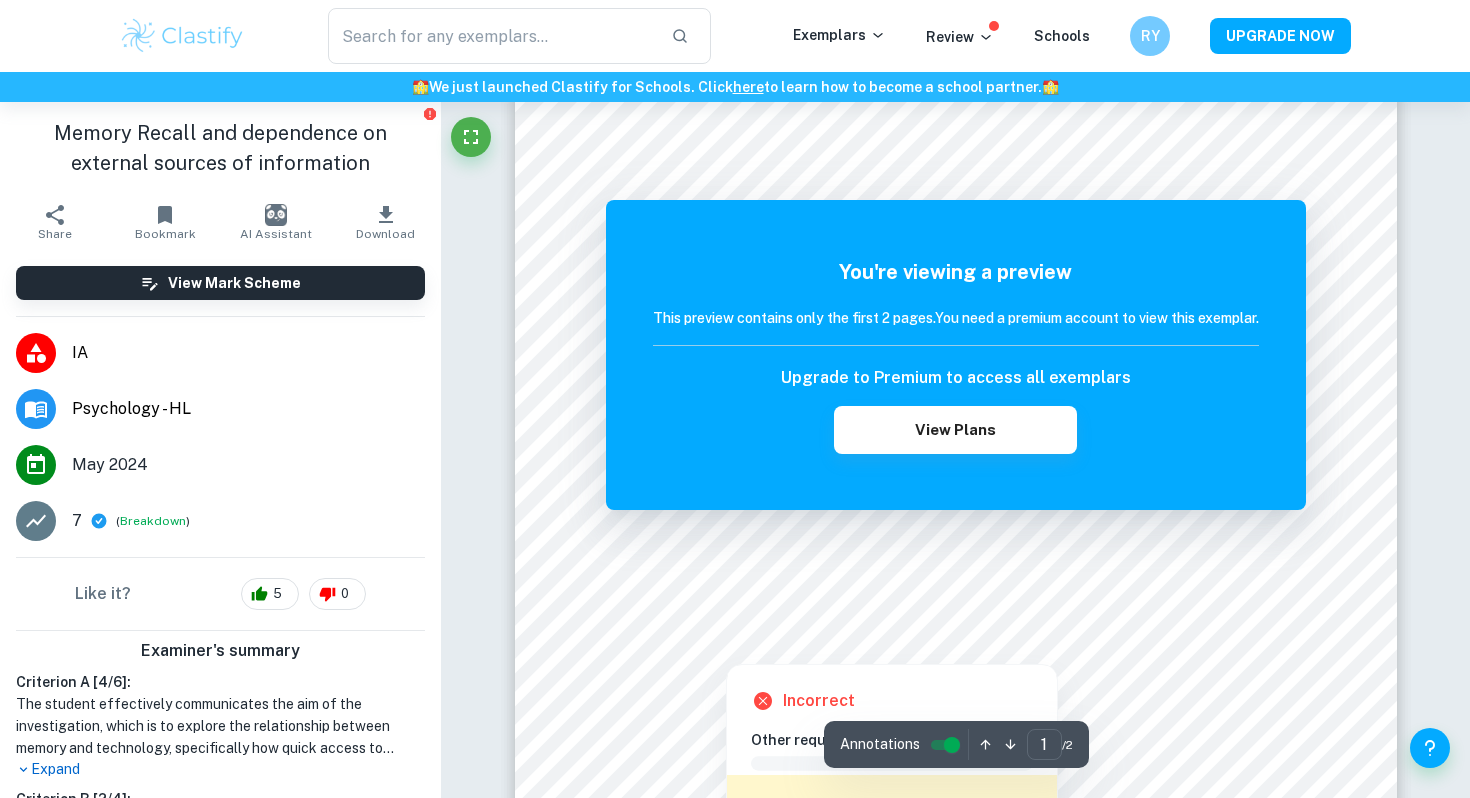 click at bounding box center (725, 650) 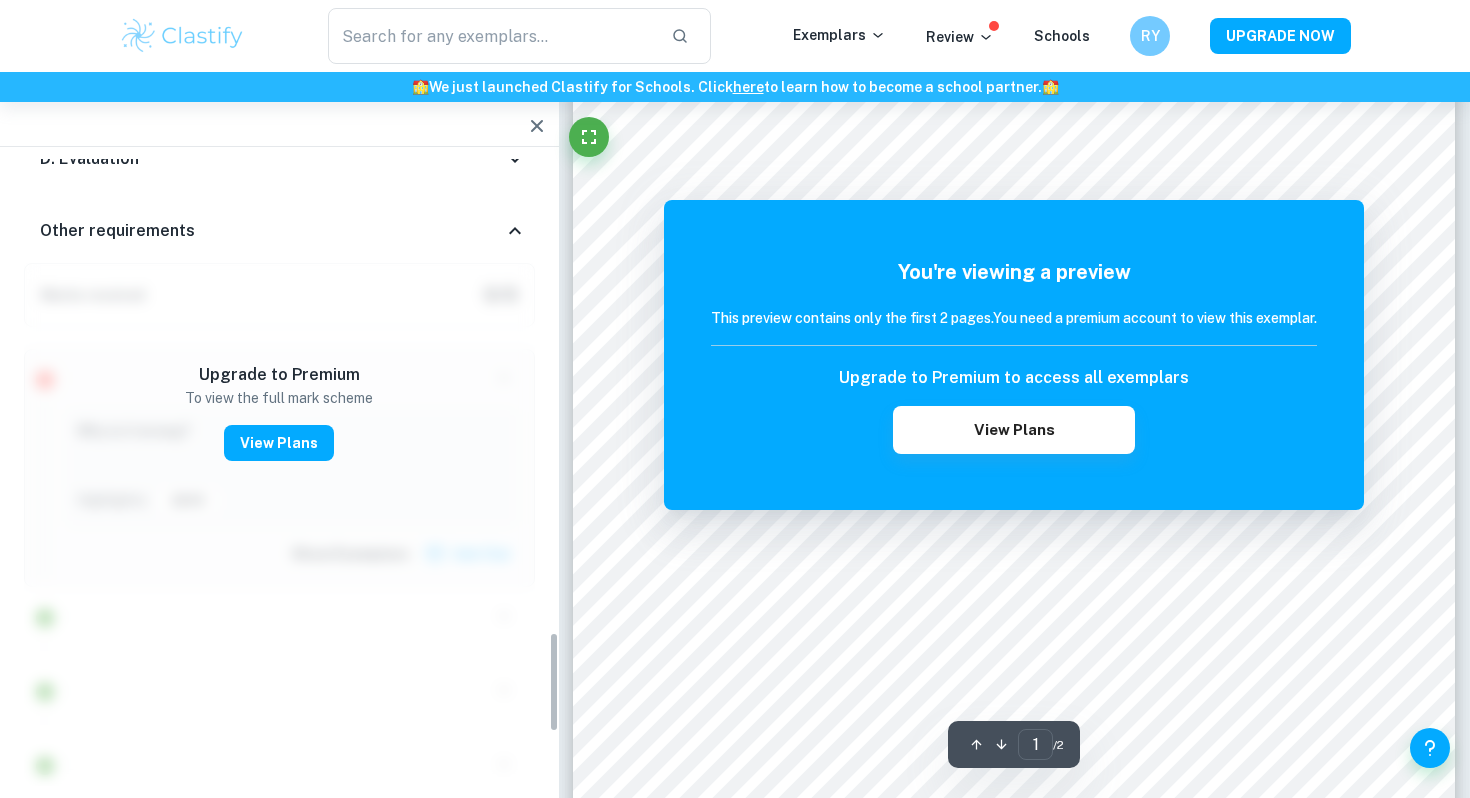 scroll, scrollTop: 2933, scrollLeft: 0, axis: vertical 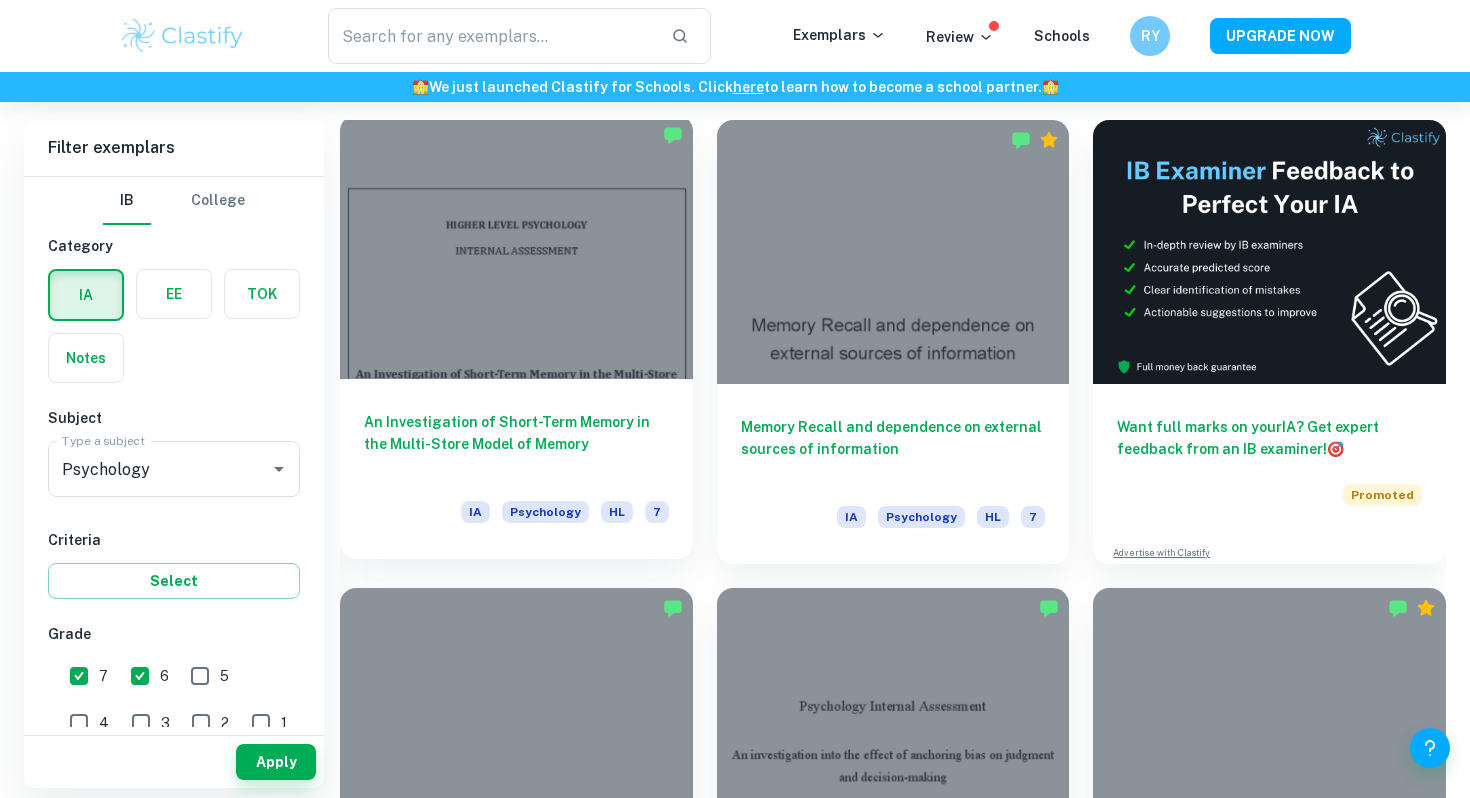 click at bounding box center (516, 247) 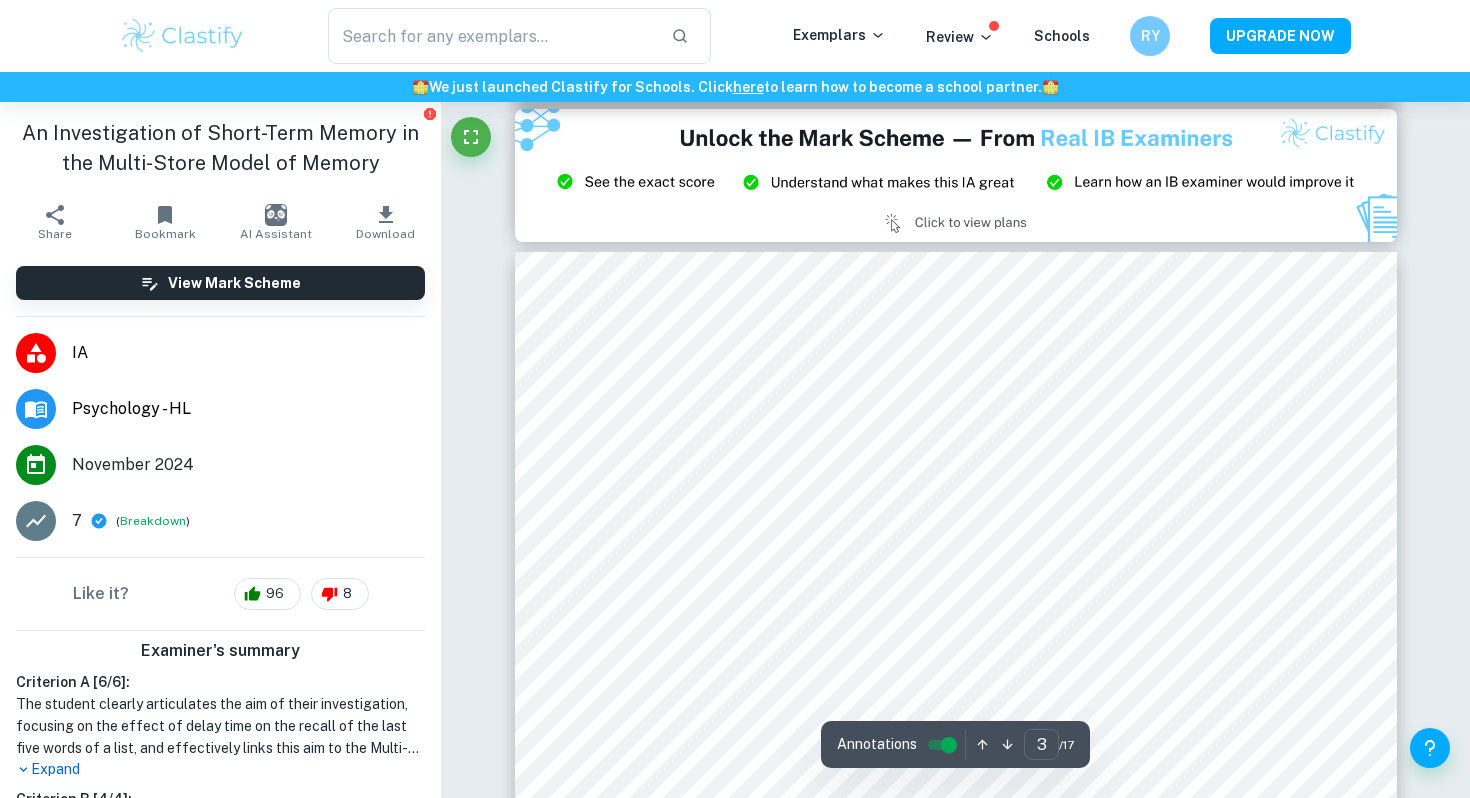 scroll, scrollTop: 2466, scrollLeft: 0, axis: vertical 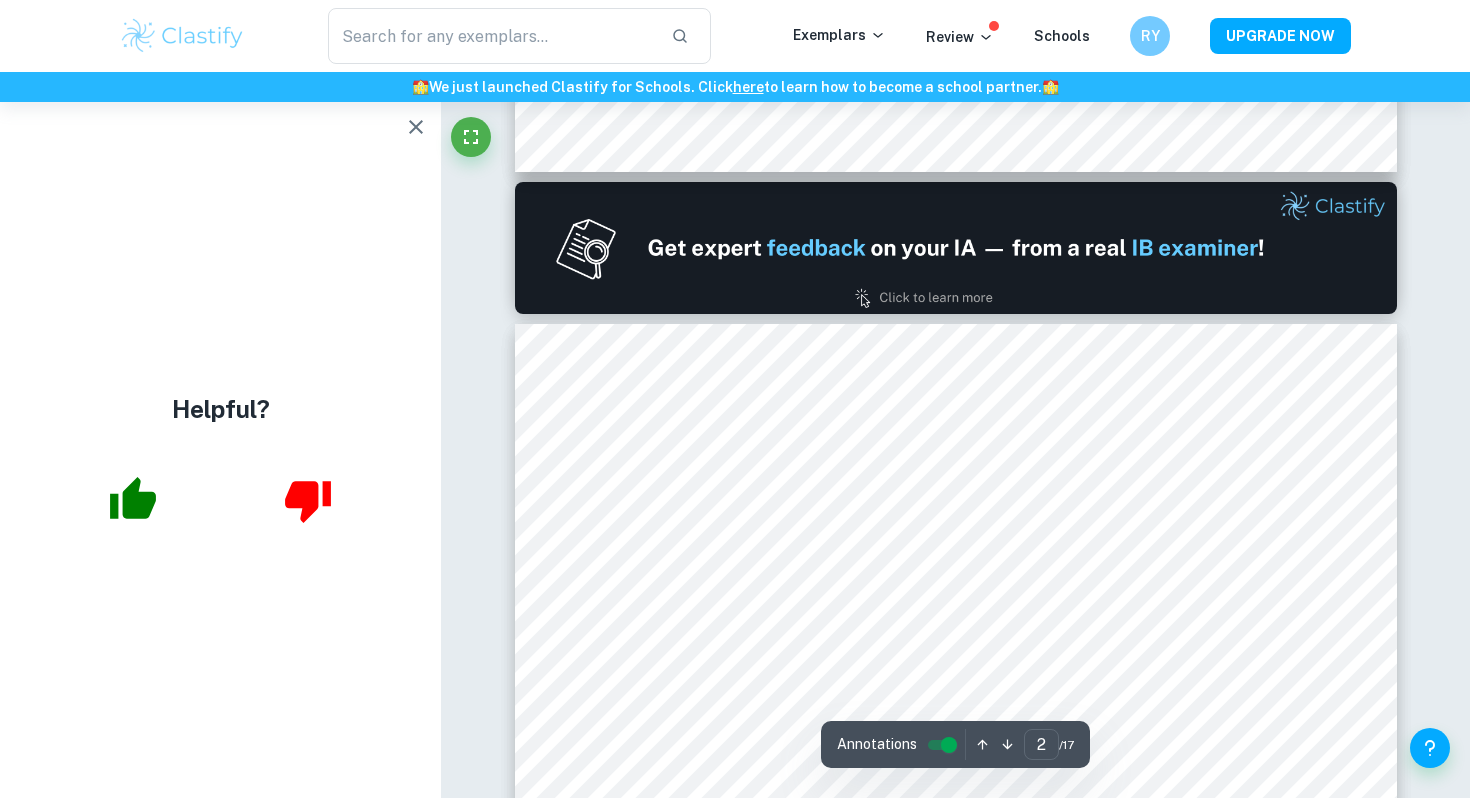 type on "1" 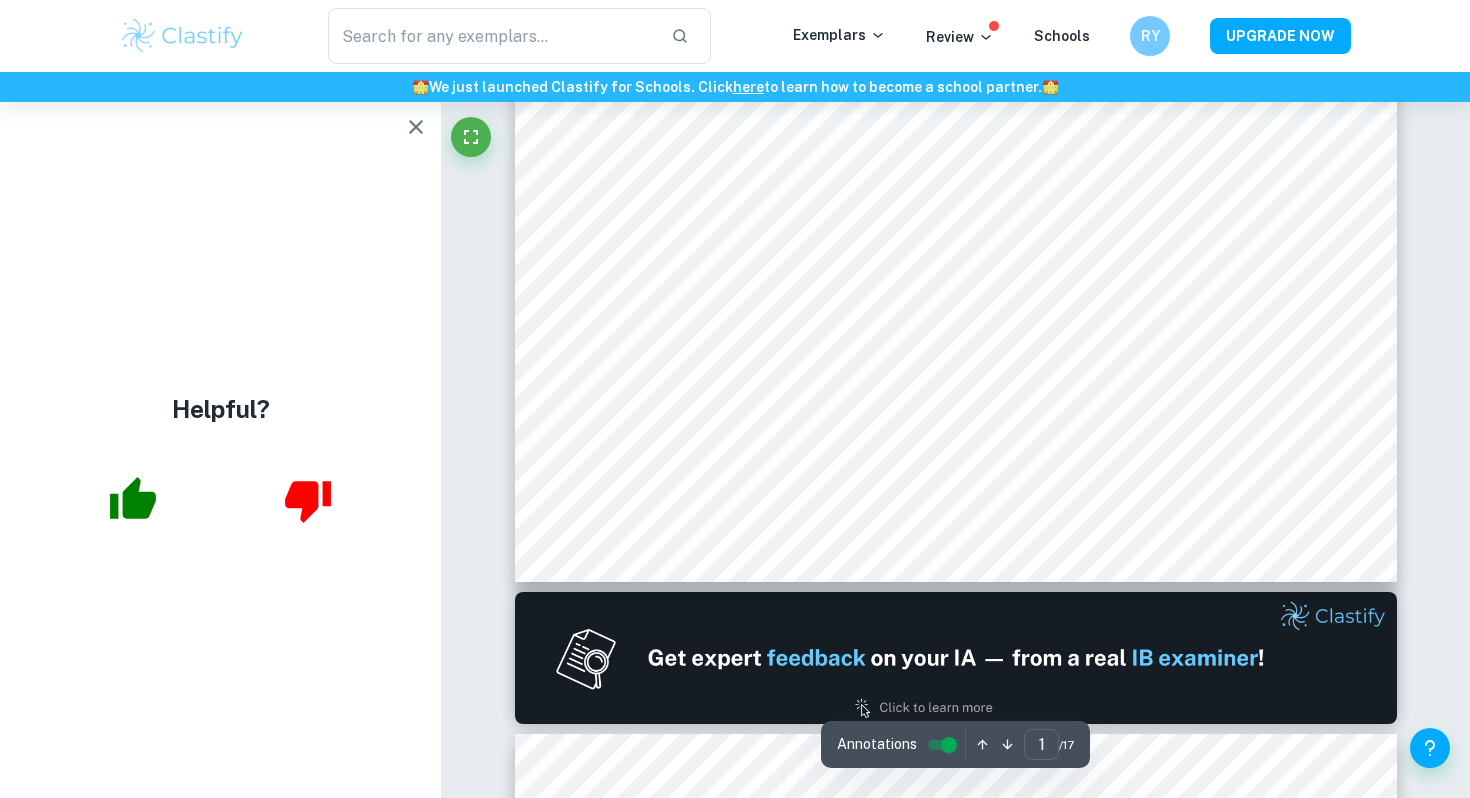 scroll, scrollTop: 0, scrollLeft: 0, axis: both 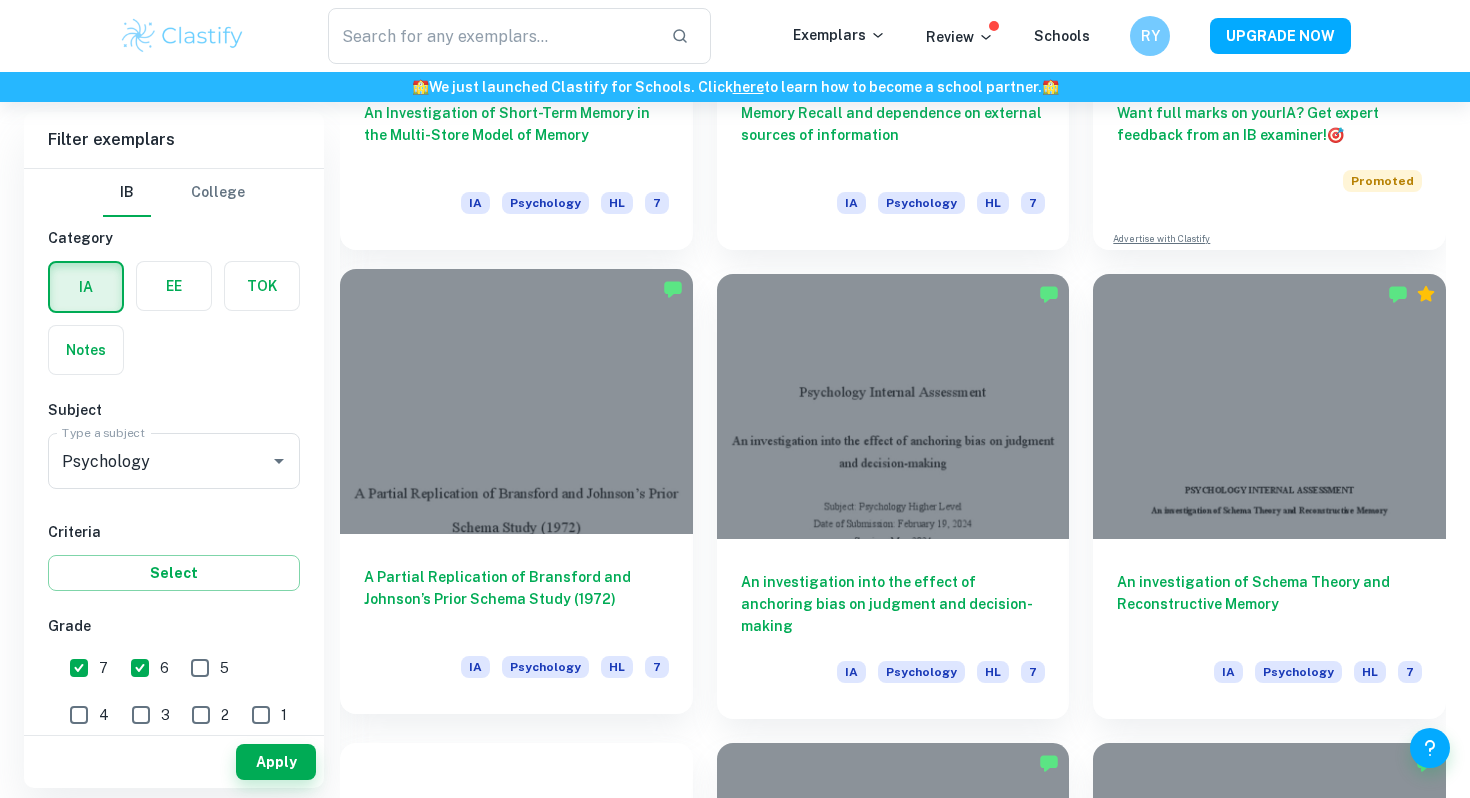 click at bounding box center [516, 401] 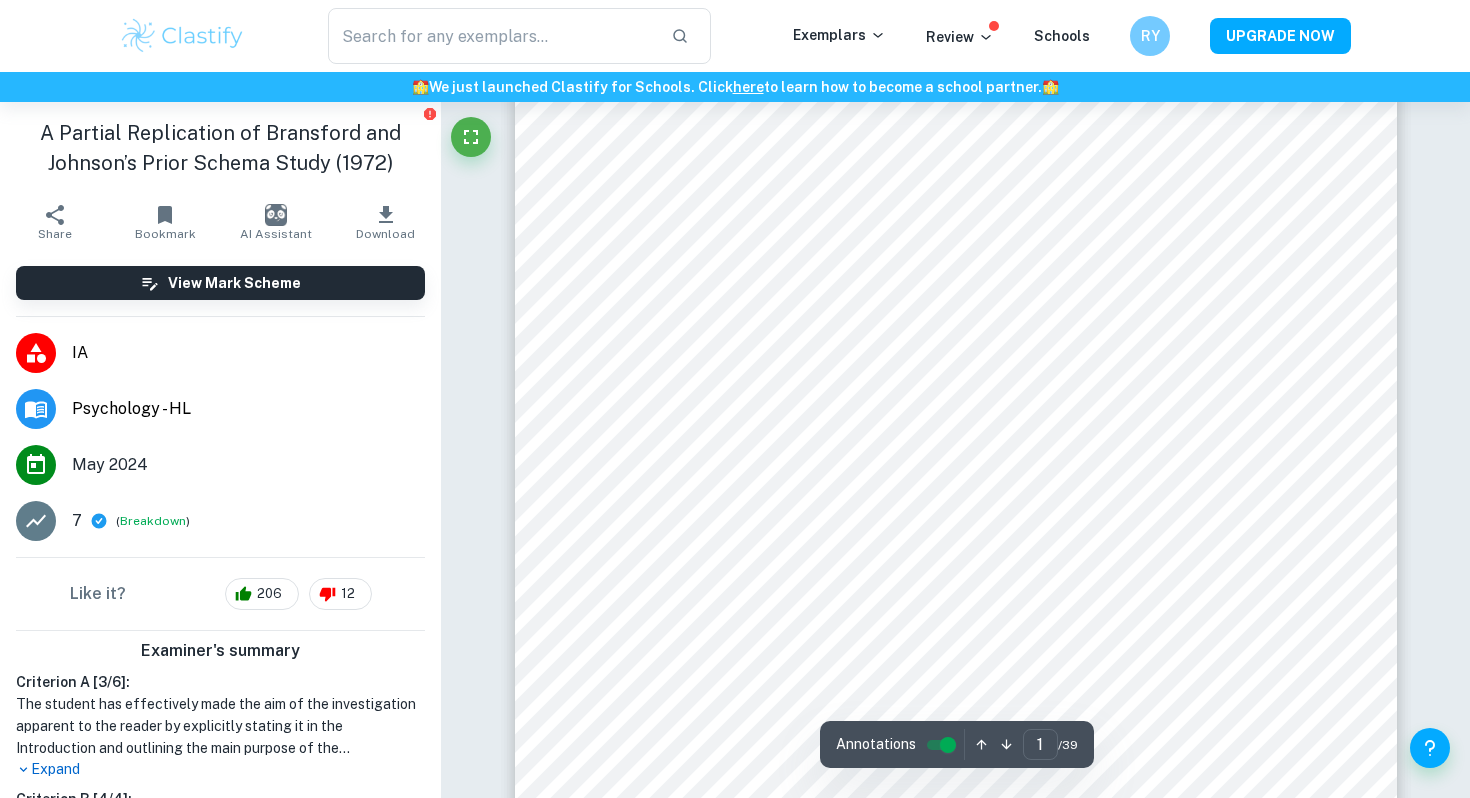 scroll, scrollTop: 0, scrollLeft: 0, axis: both 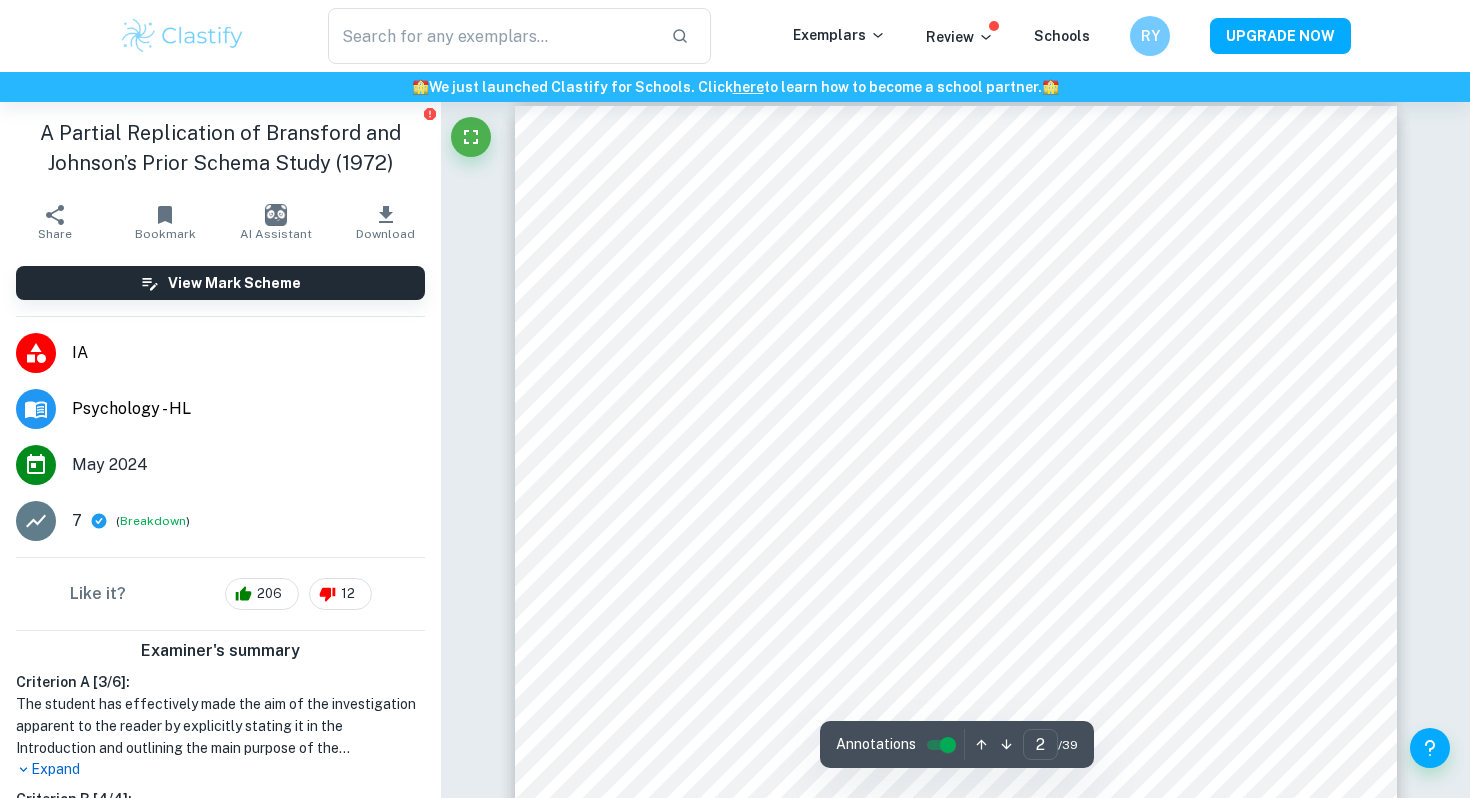 type on "1" 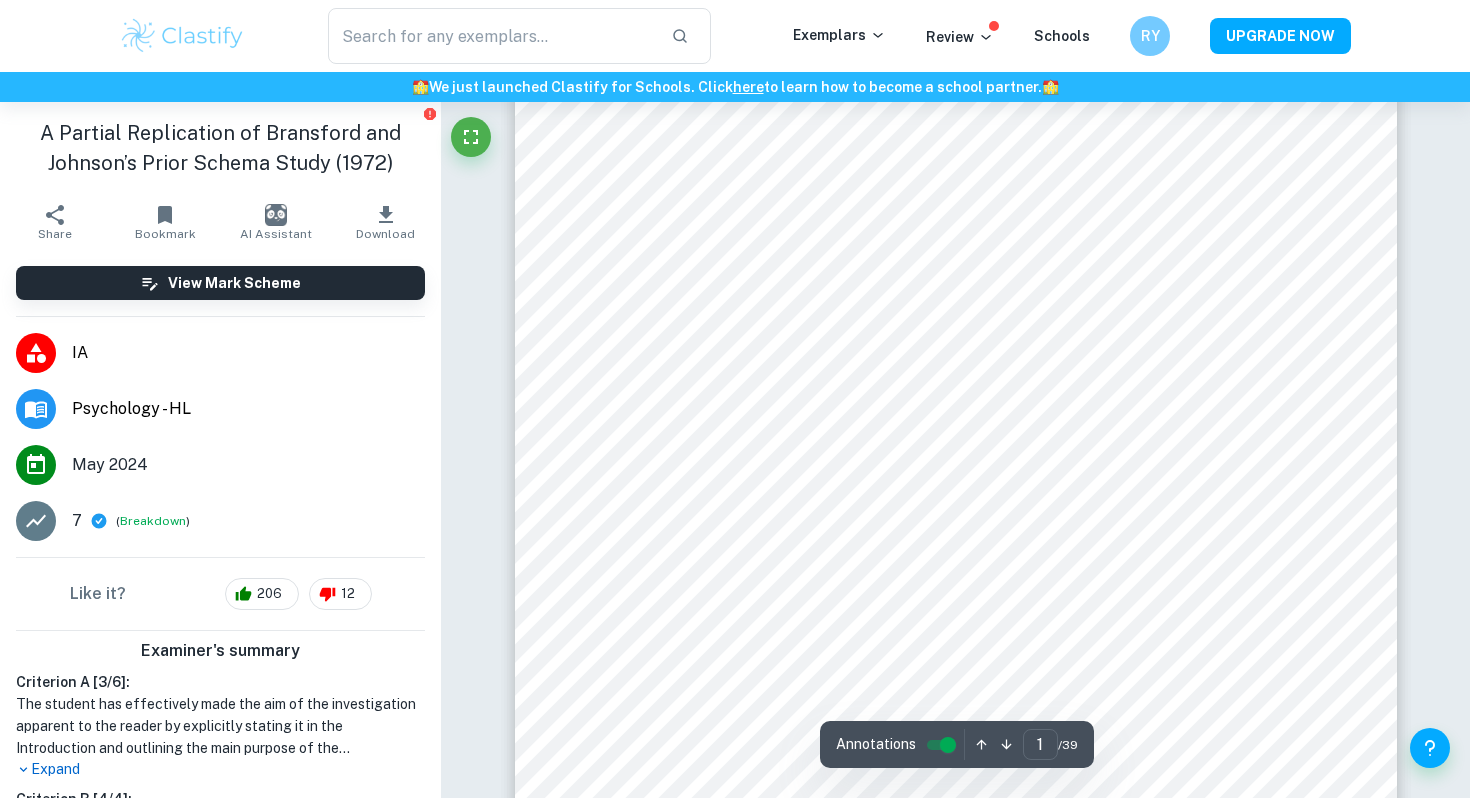 scroll, scrollTop: 0, scrollLeft: 0, axis: both 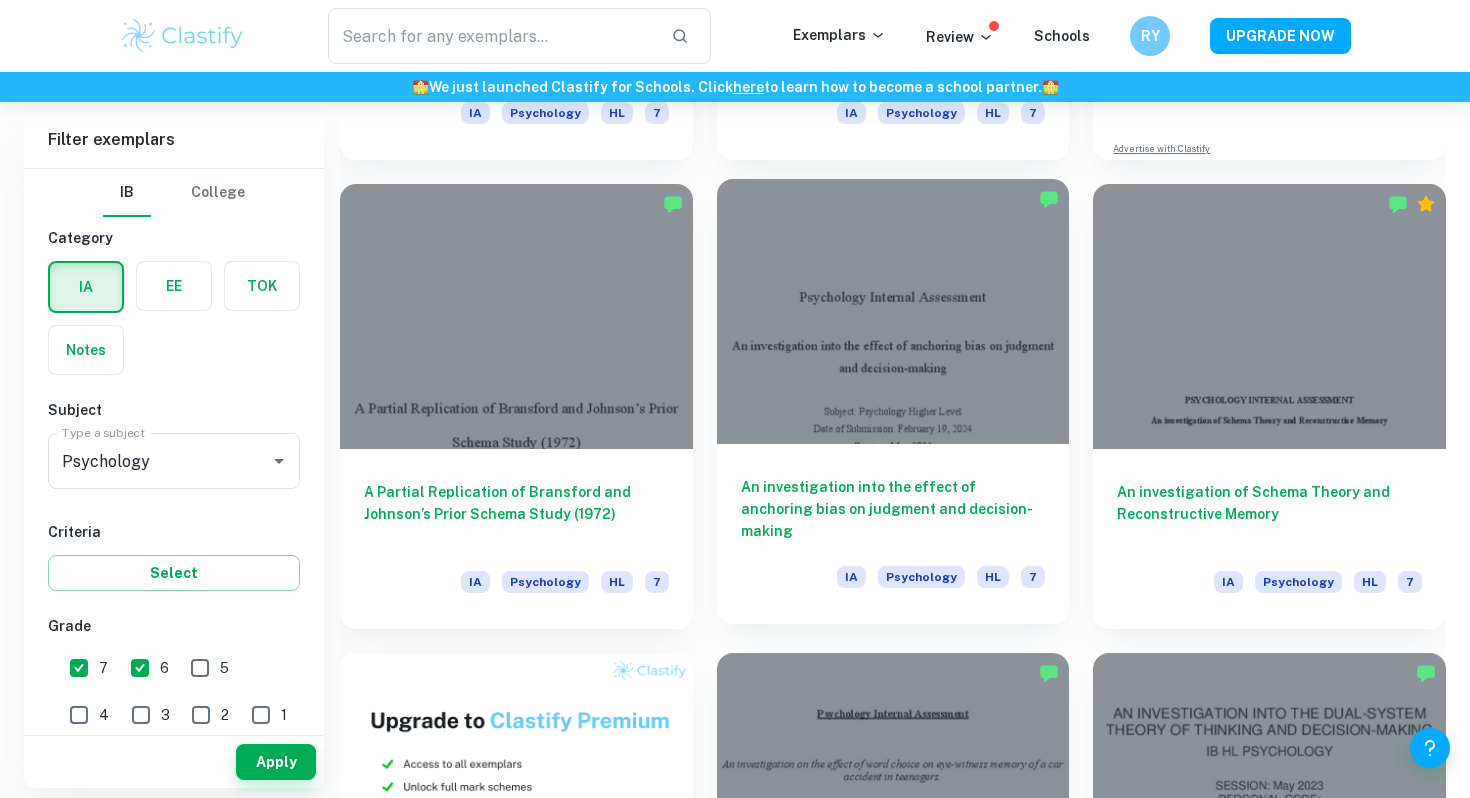 click at bounding box center (893, 311) 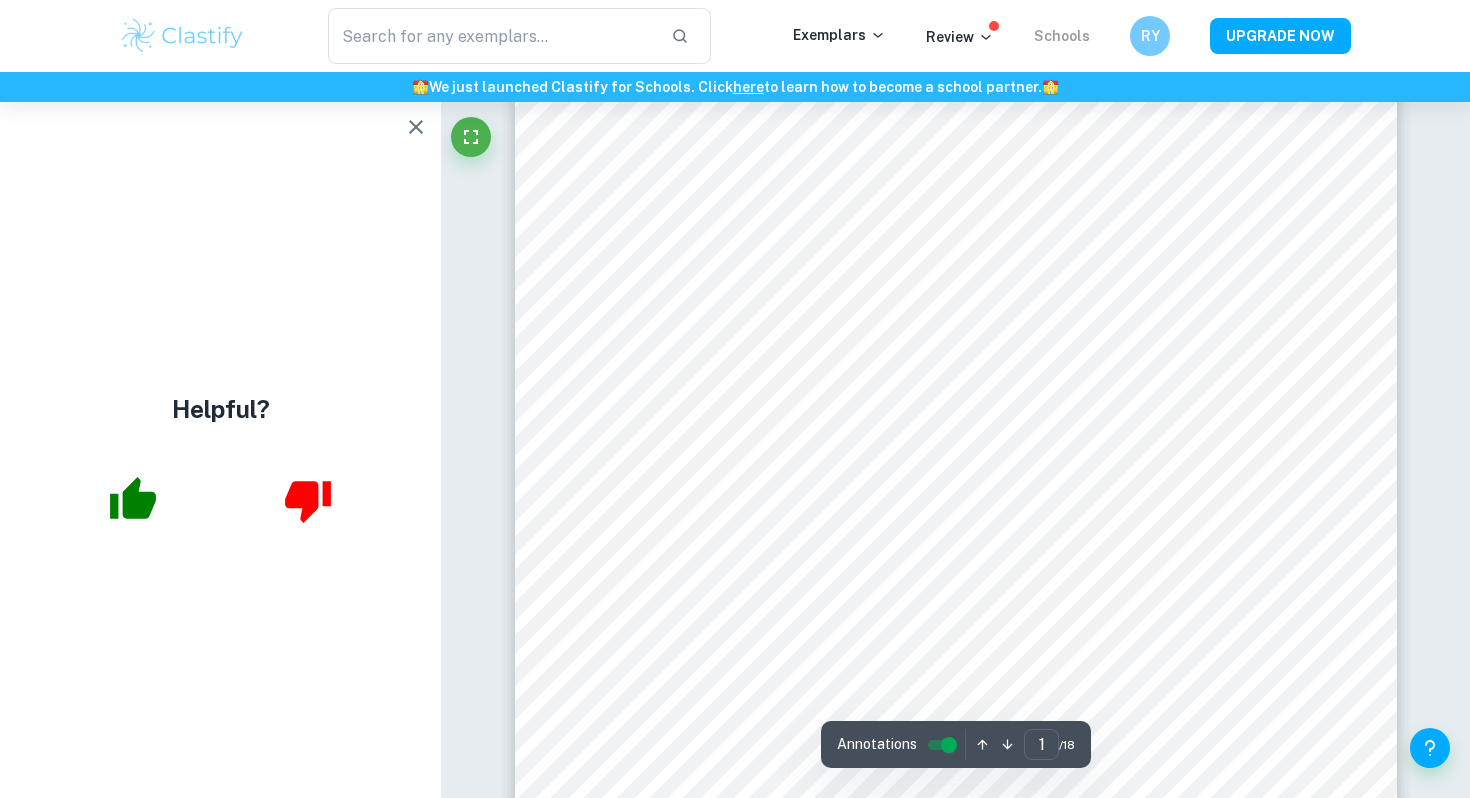 scroll, scrollTop: 216, scrollLeft: 0, axis: vertical 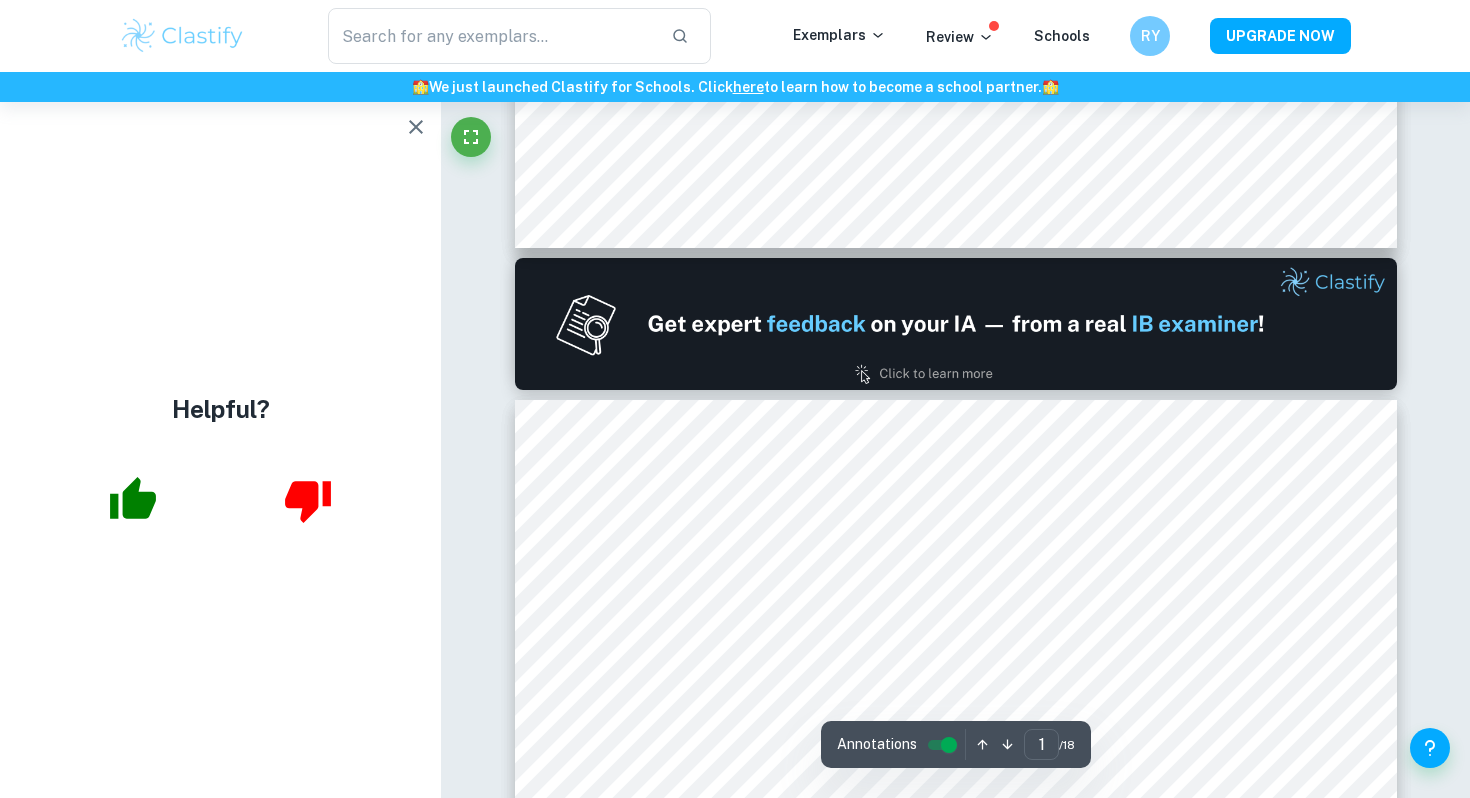 type on "2" 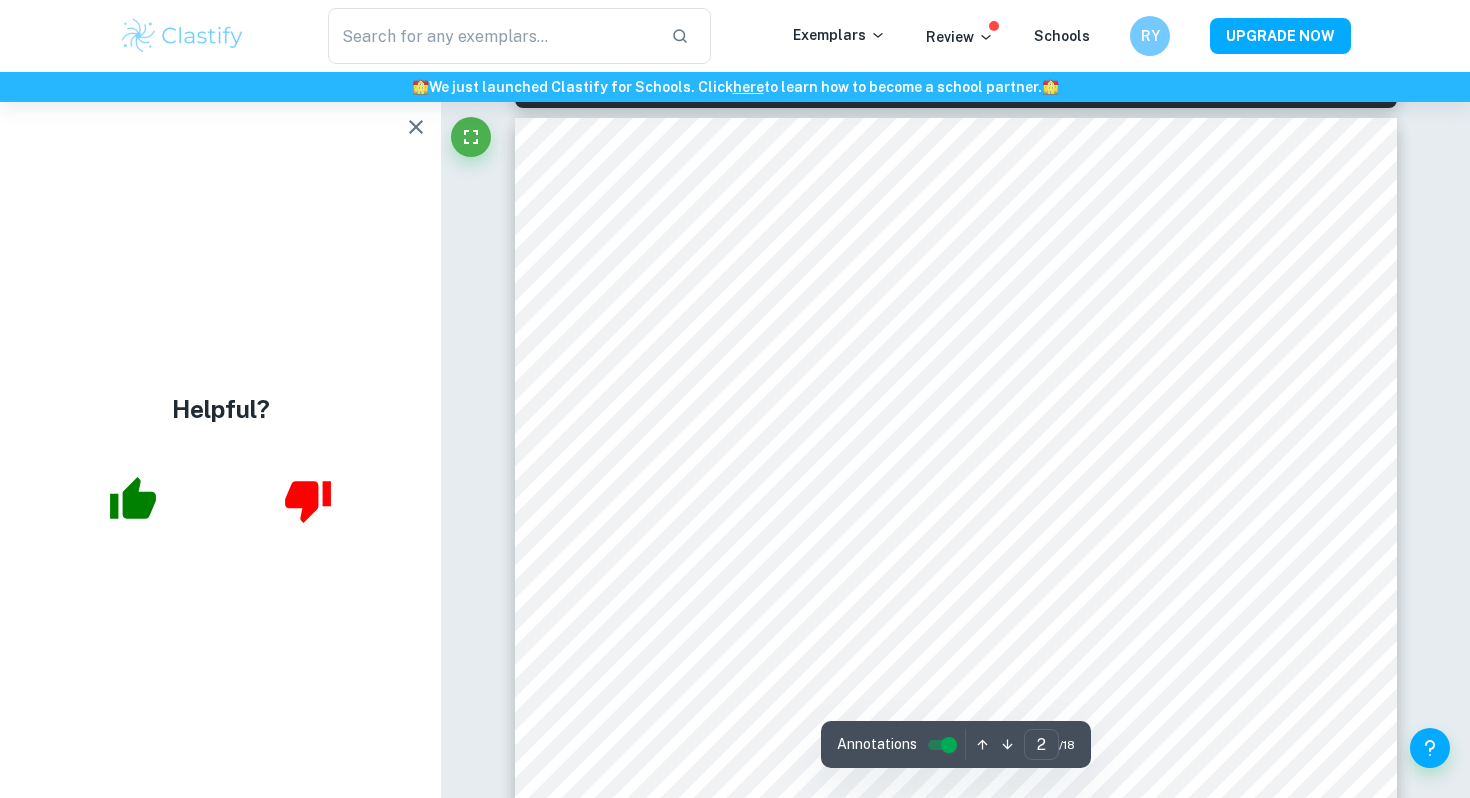 scroll, scrollTop: 1397, scrollLeft: 0, axis: vertical 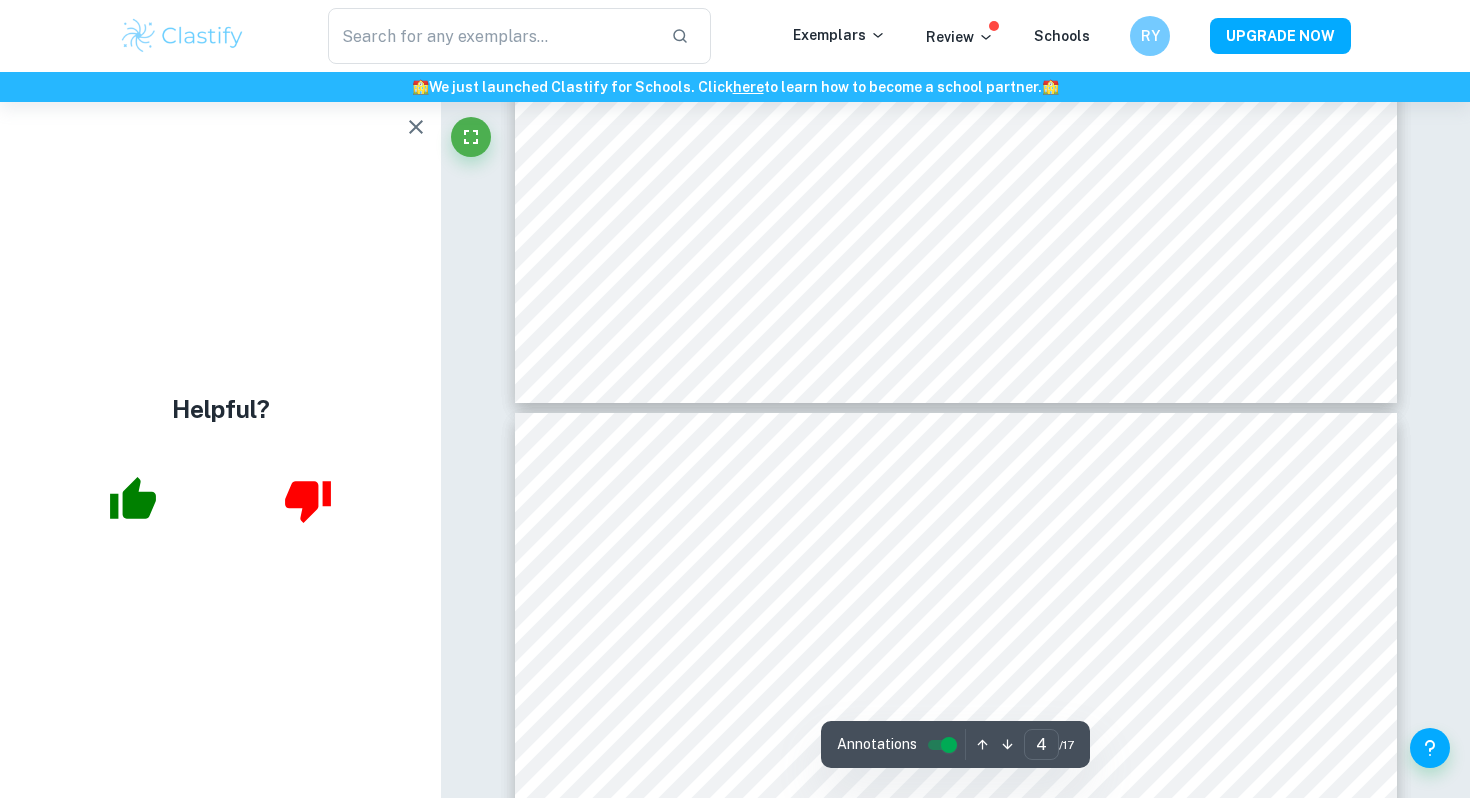 type on "3" 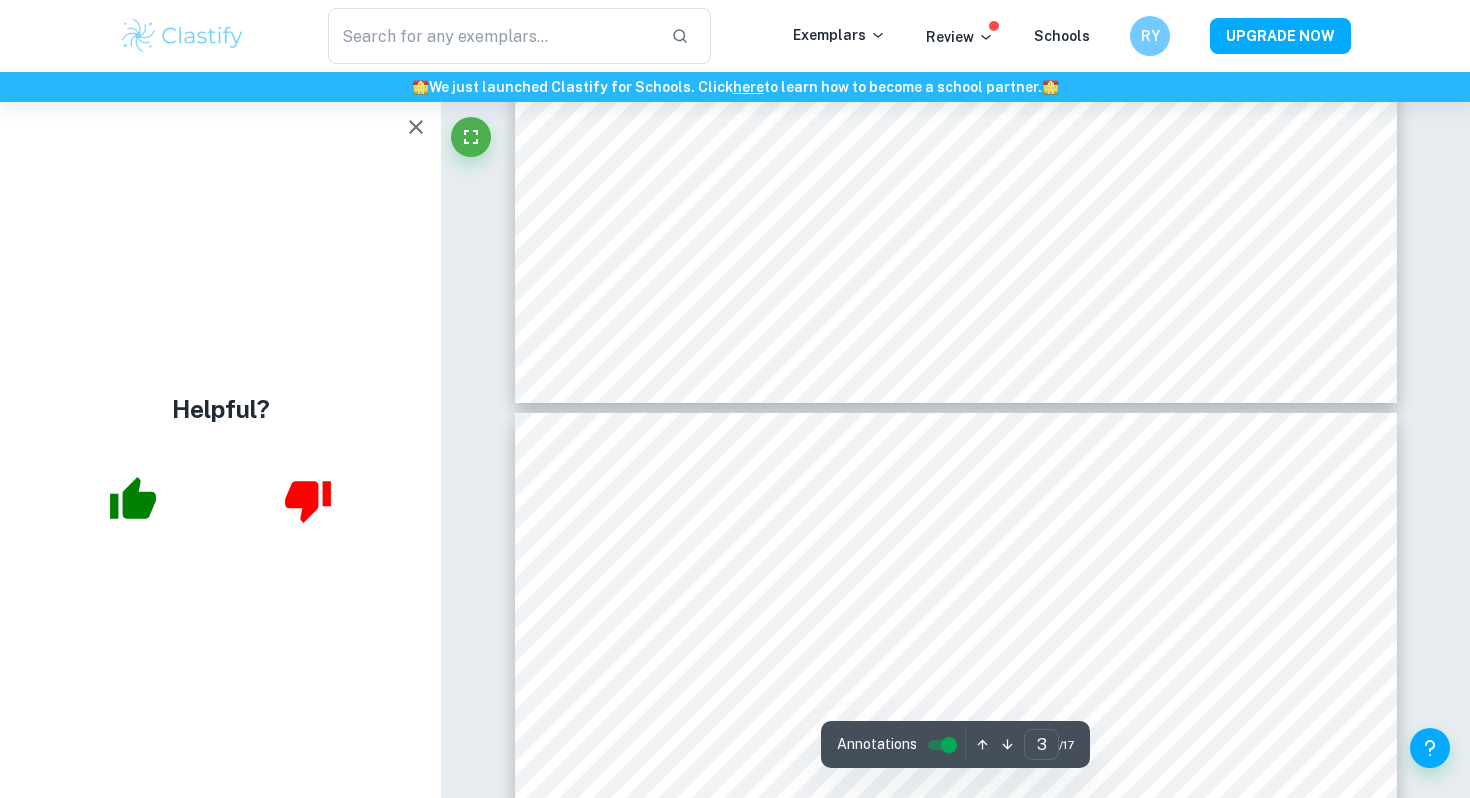 scroll, scrollTop: 3430, scrollLeft: 0, axis: vertical 